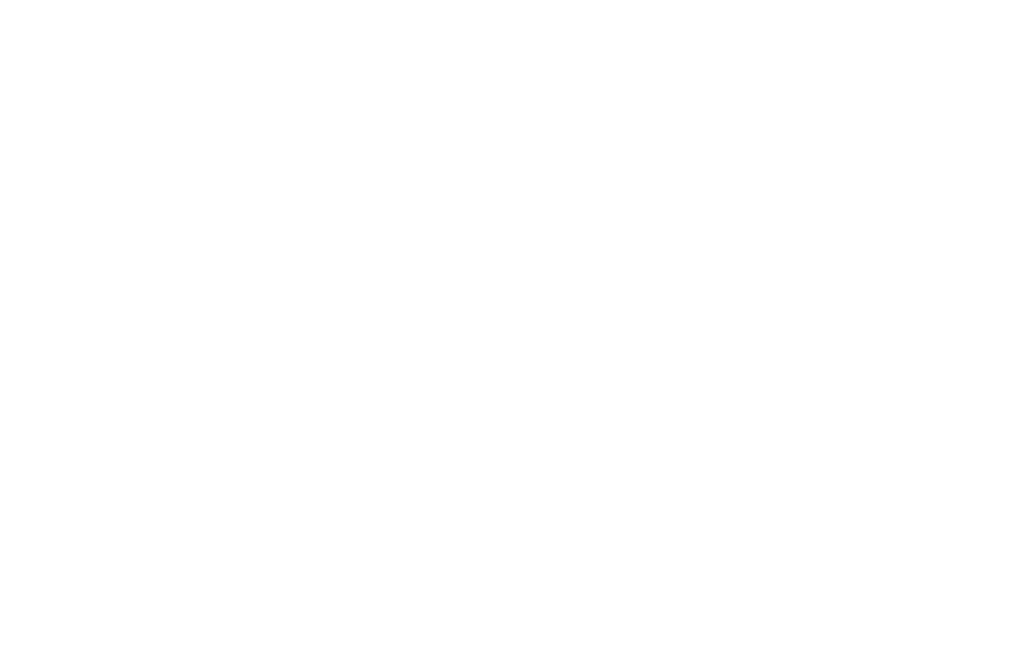scroll, scrollTop: 0, scrollLeft: 0, axis: both 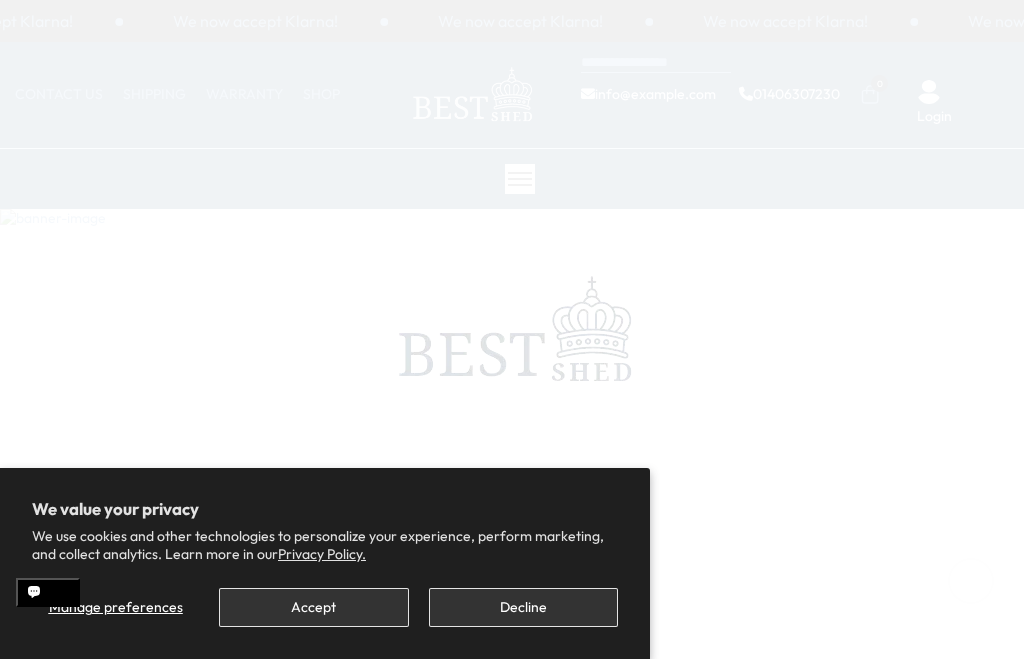 click on "Accept" at bounding box center (313, 607) 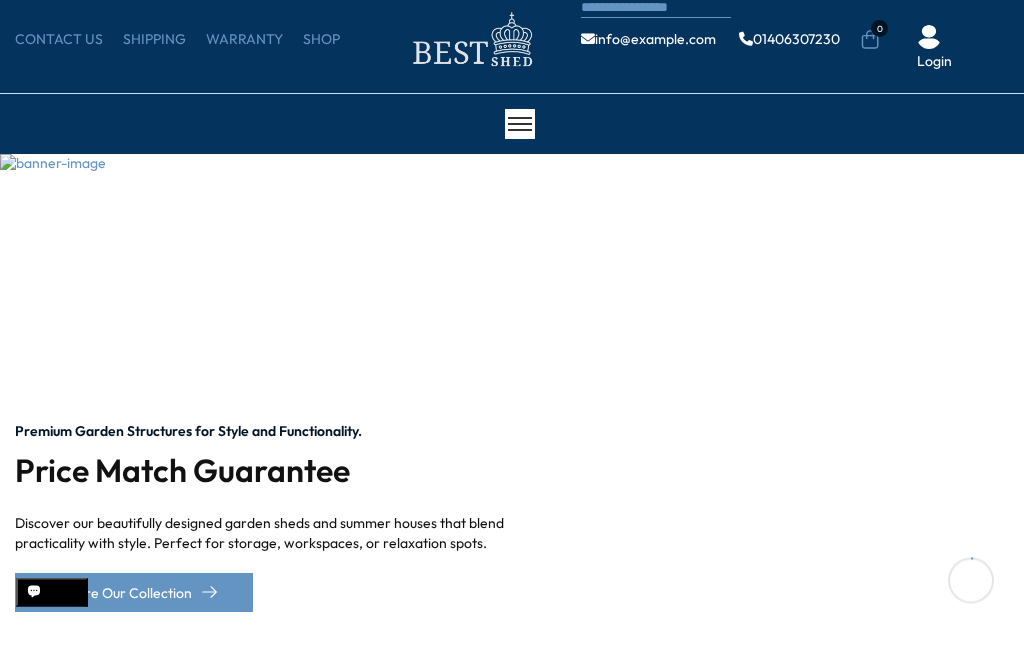 scroll, scrollTop: 93, scrollLeft: 0, axis: vertical 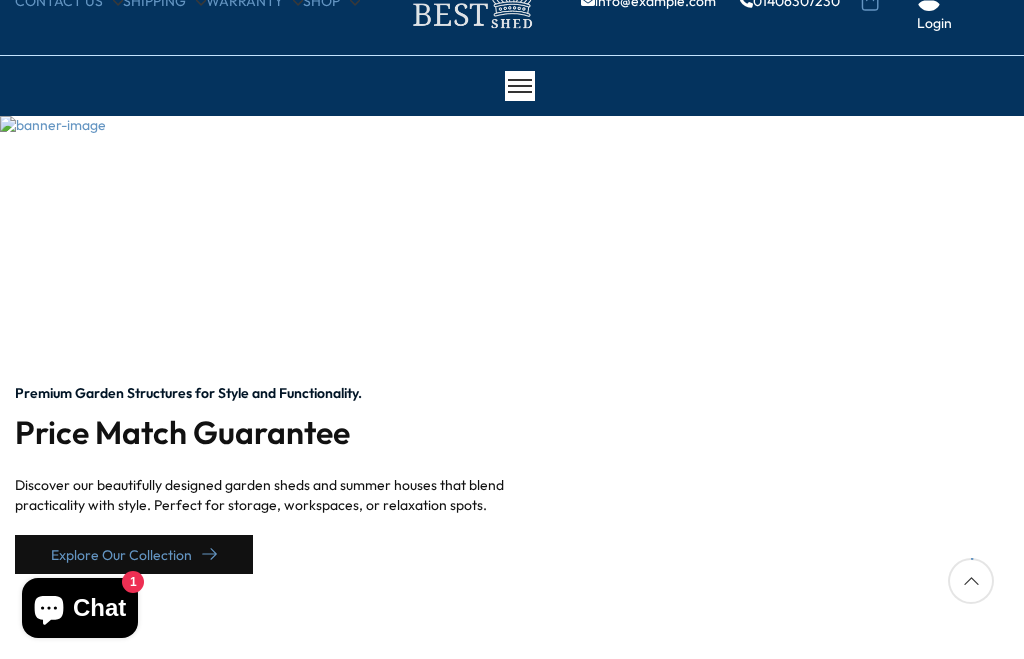 click on "Explore Our Collection" at bounding box center (134, 554) 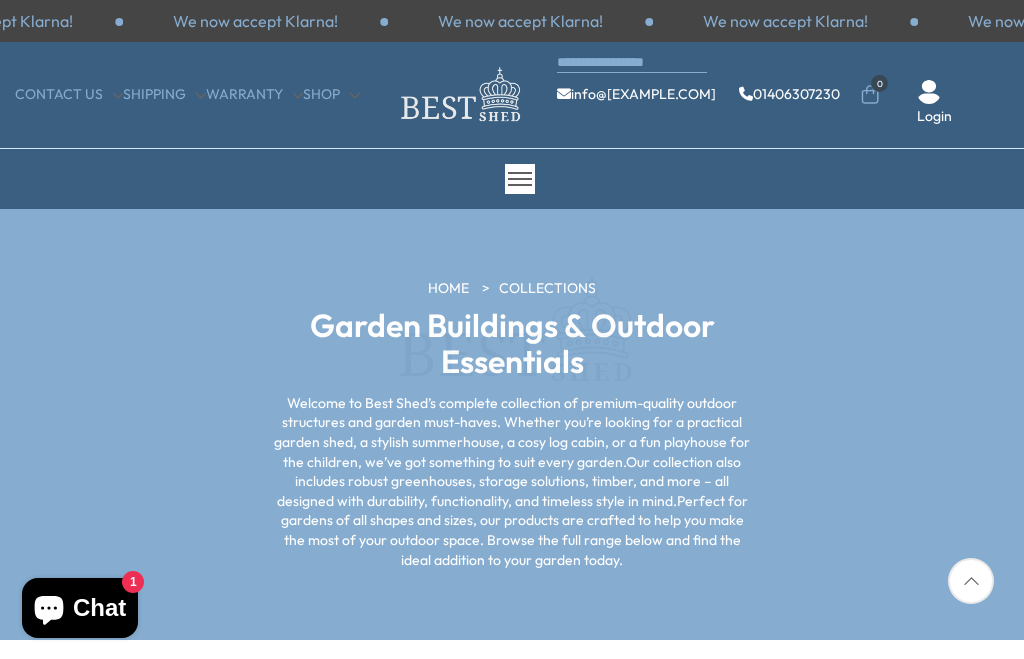 scroll, scrollTop: 0, scrollLeft: 0, axis: both 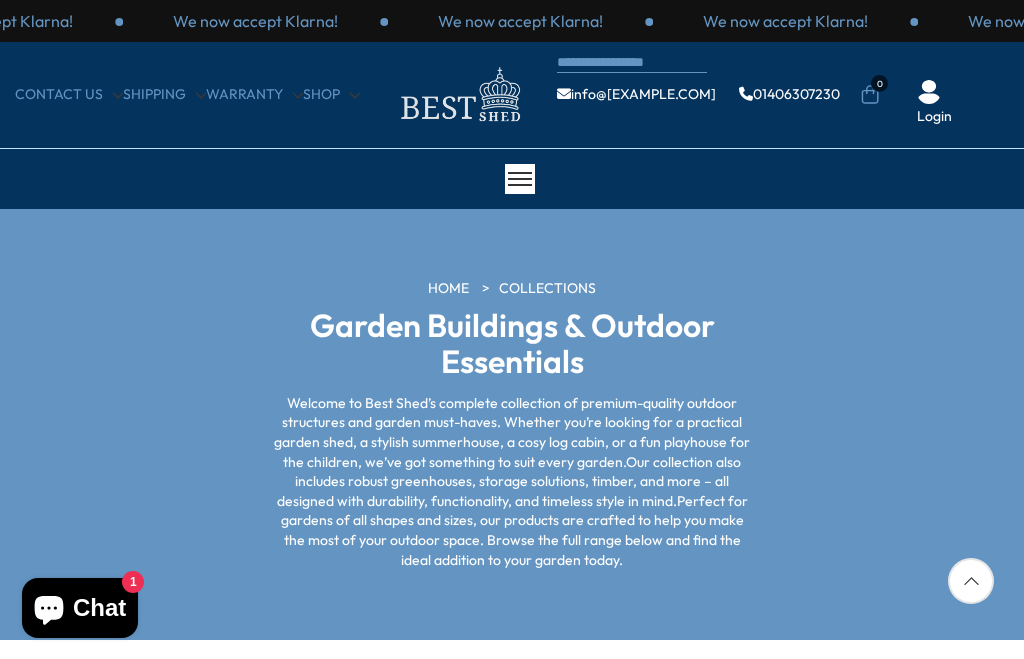 click 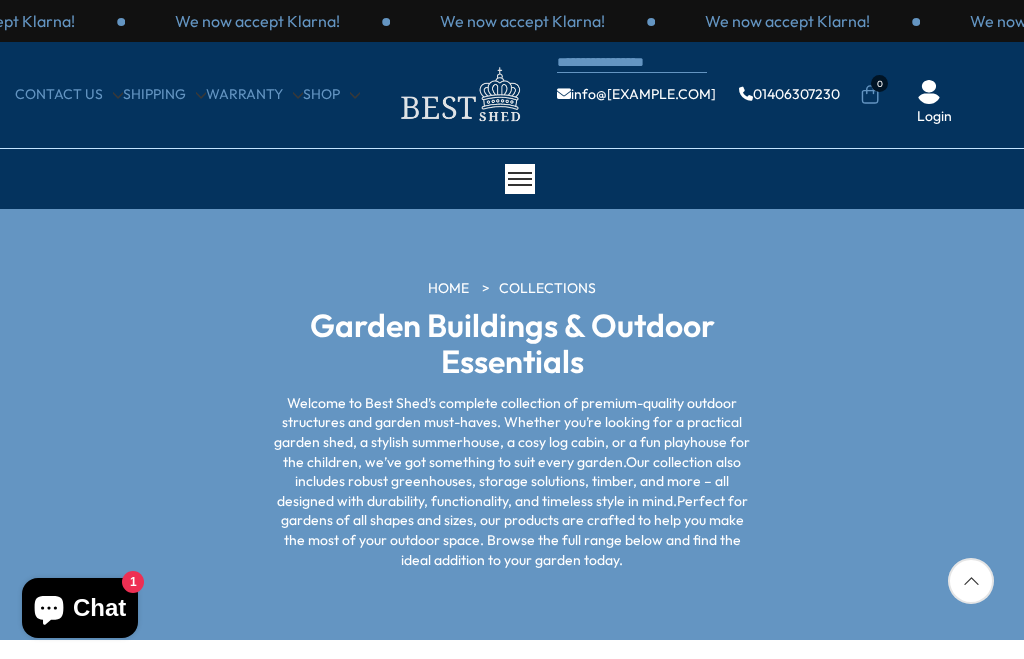 click at bounding box center (971, 581) 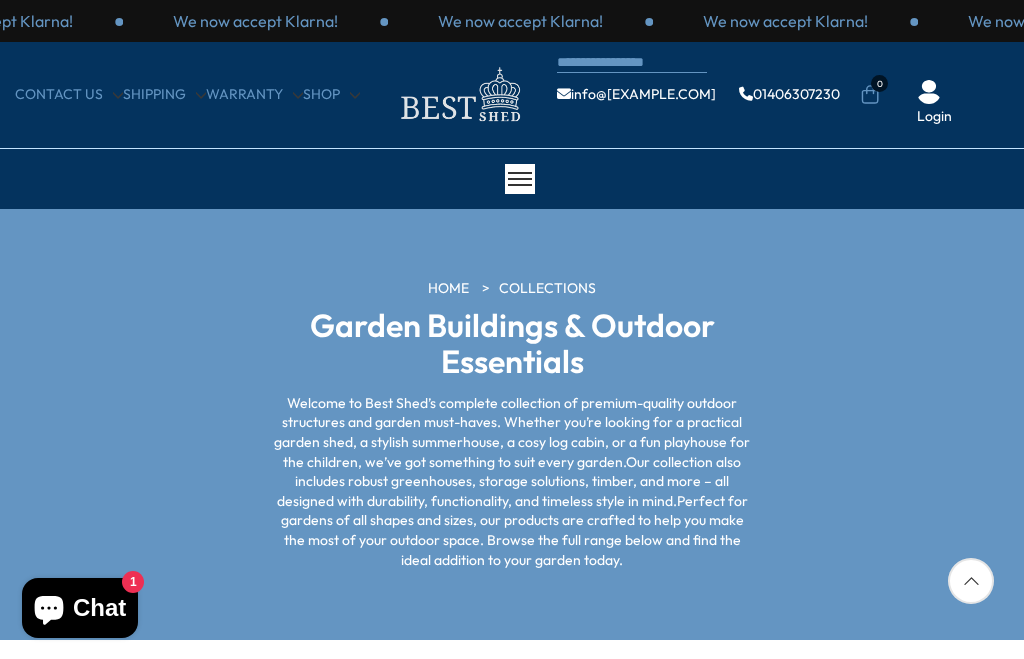 click at bounding box center [971, 581] 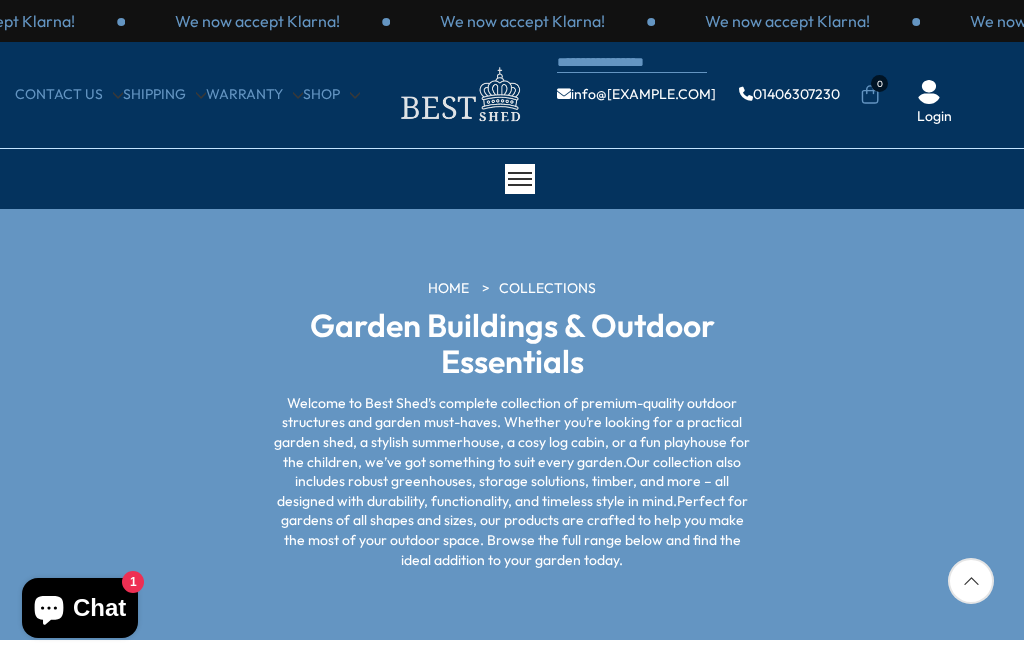 click 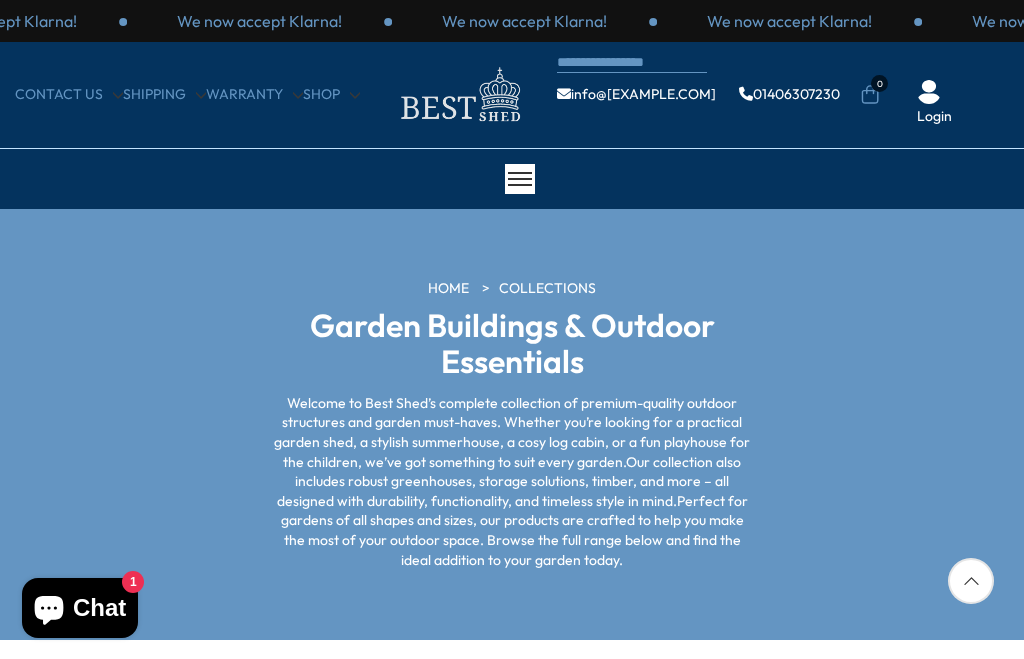 click 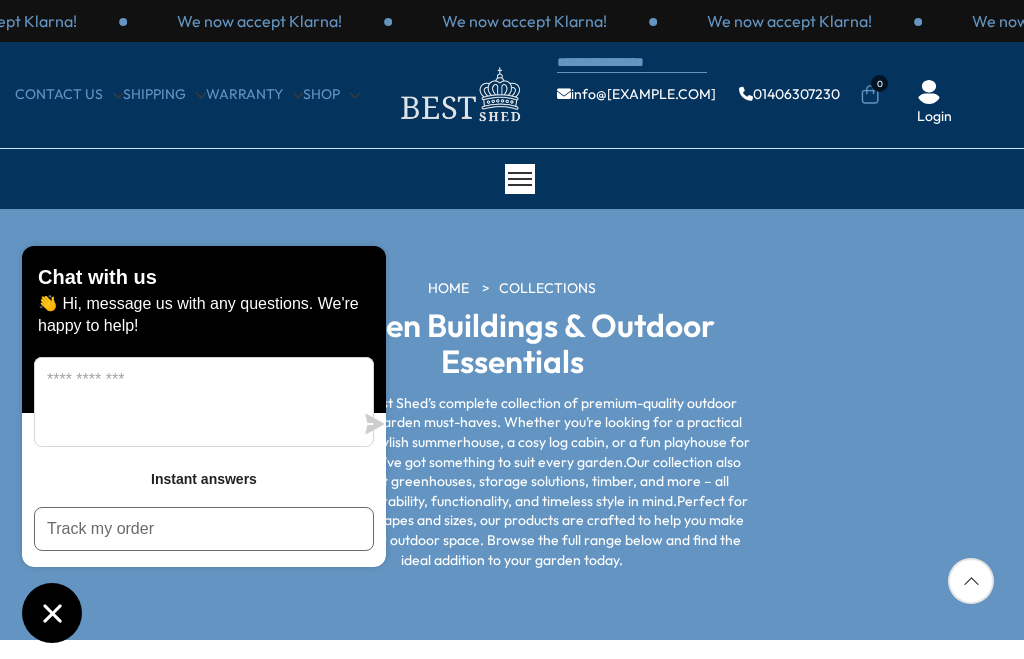 click 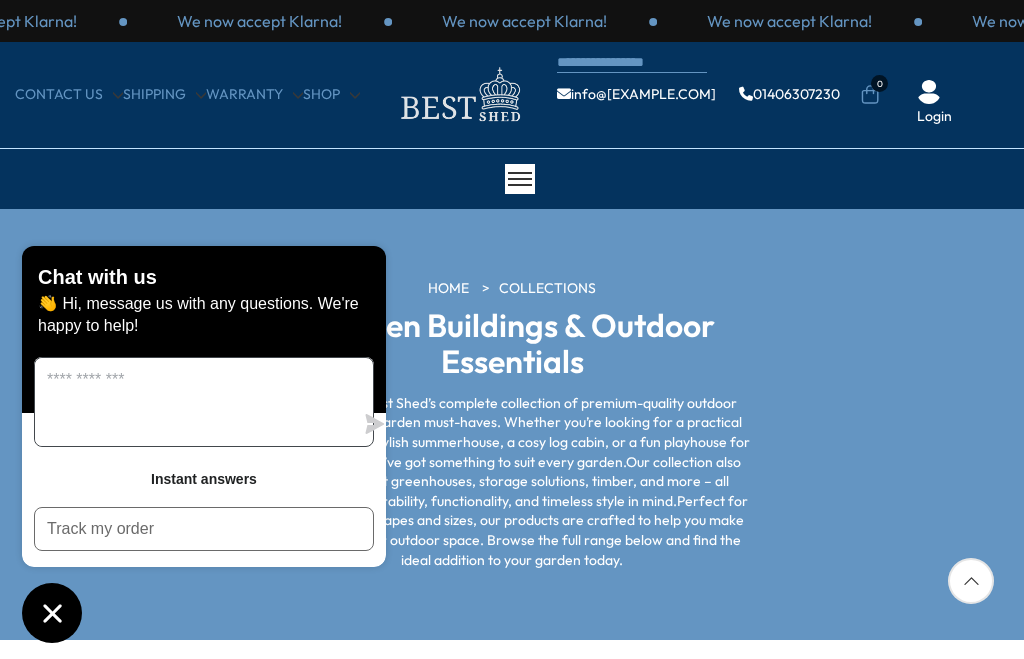 click at bounding box center (194, 402) 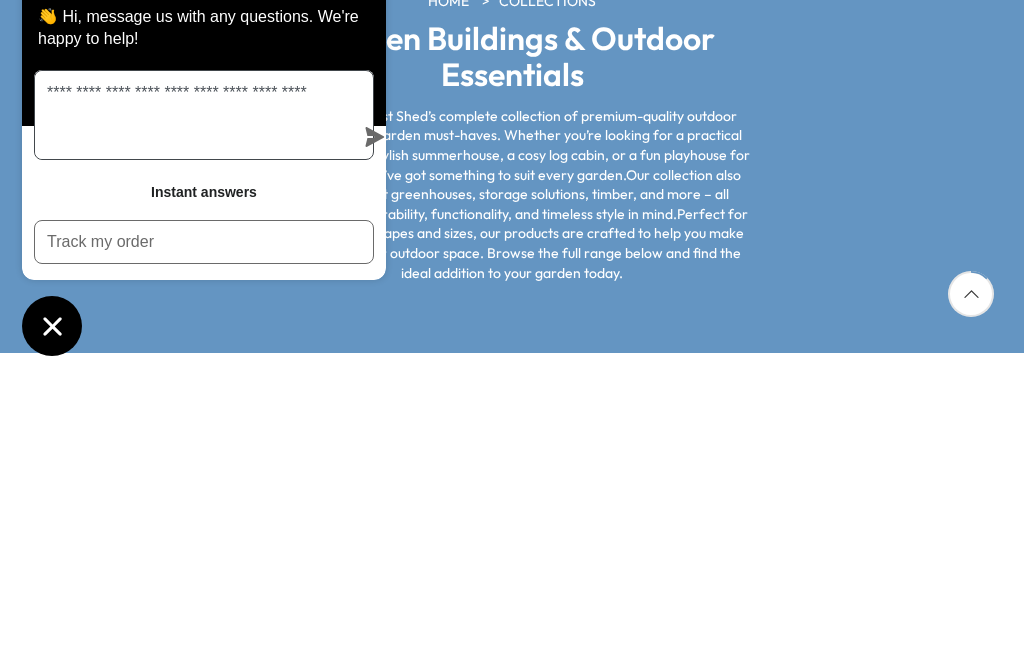 click on "**********" at bounding box center [194, 402] 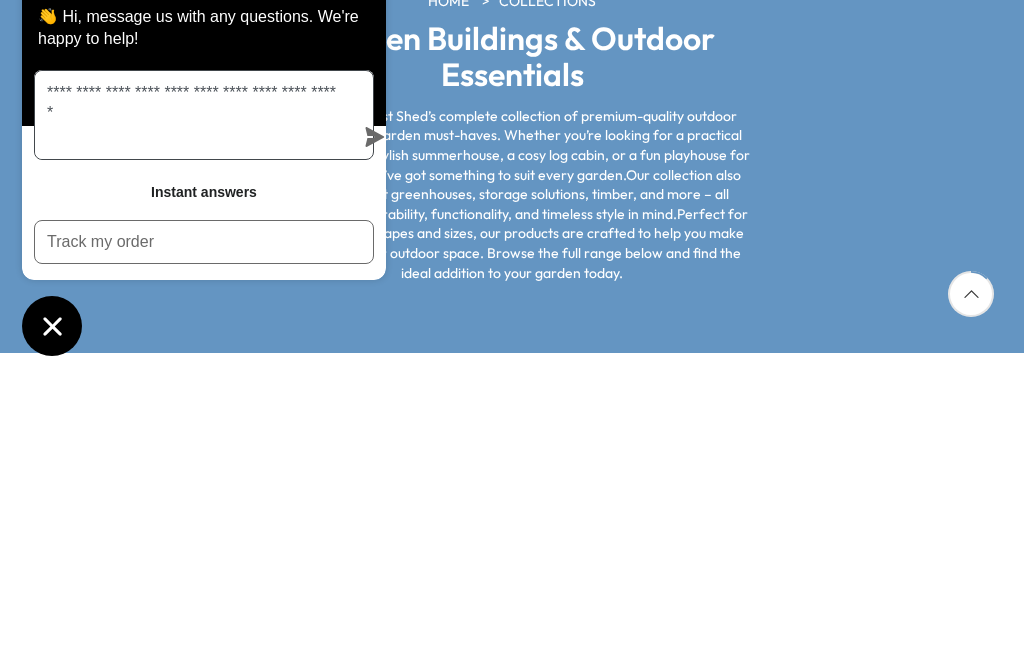 click on "**********" at bounding box center (194, 402) 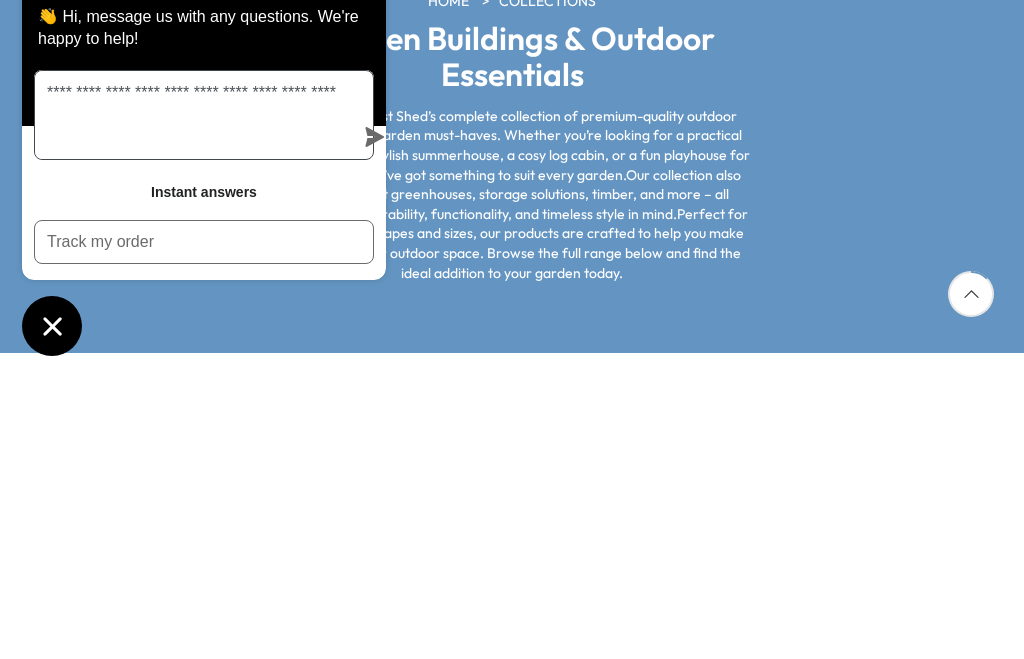 click on "**********" at bounding box center (194, 402) 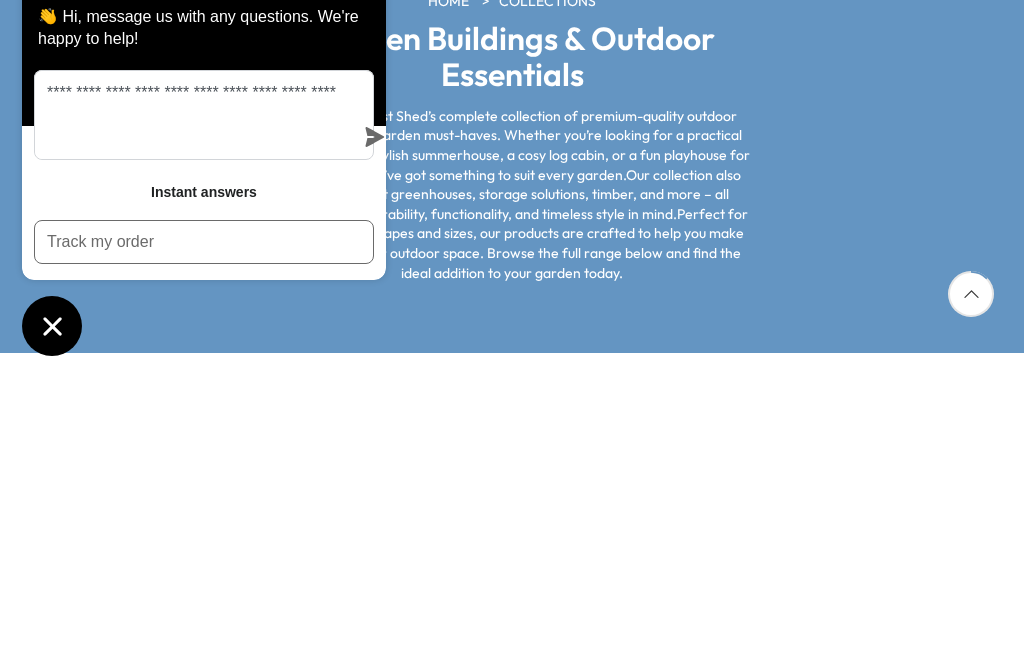 click on "Instant answers" at bounding box center [204, 479] 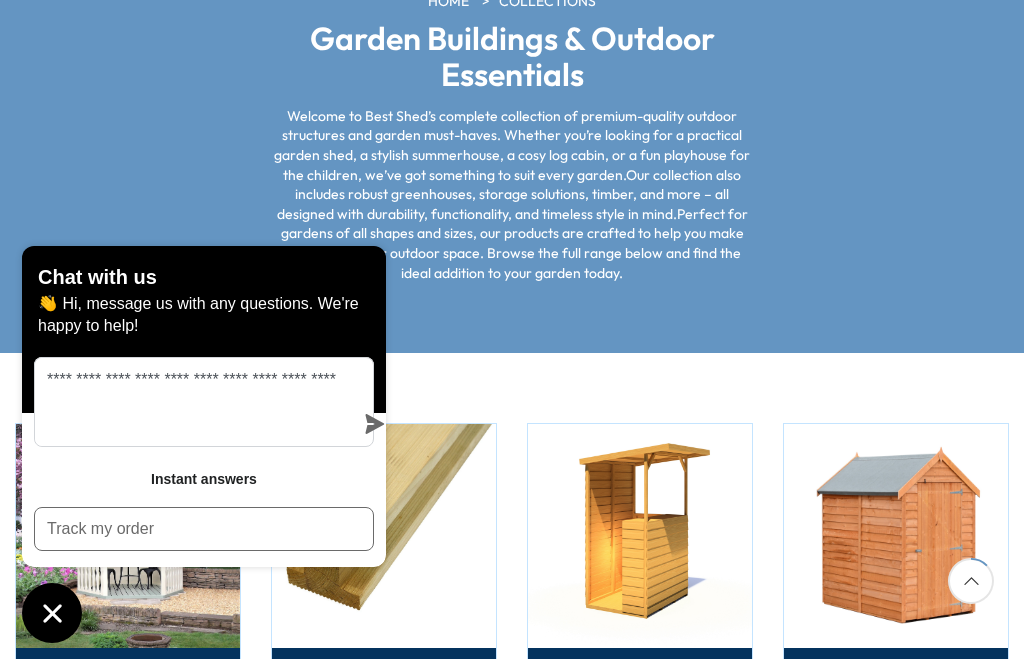 click 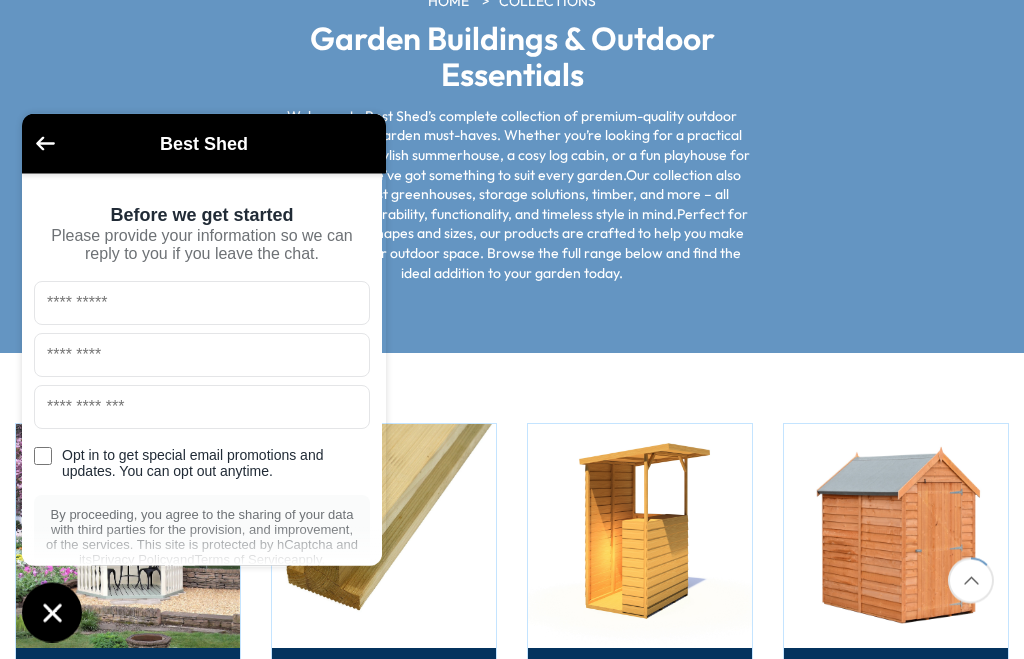scroll, scrollTop: 273, scrollLeft: 0, axis: vertical 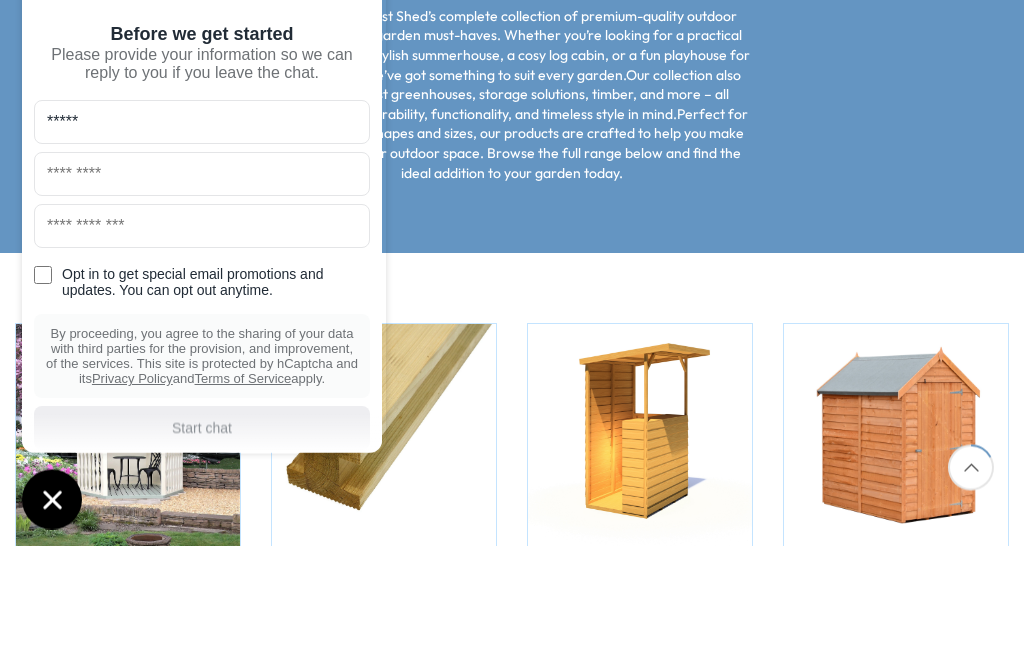 type on "*****" 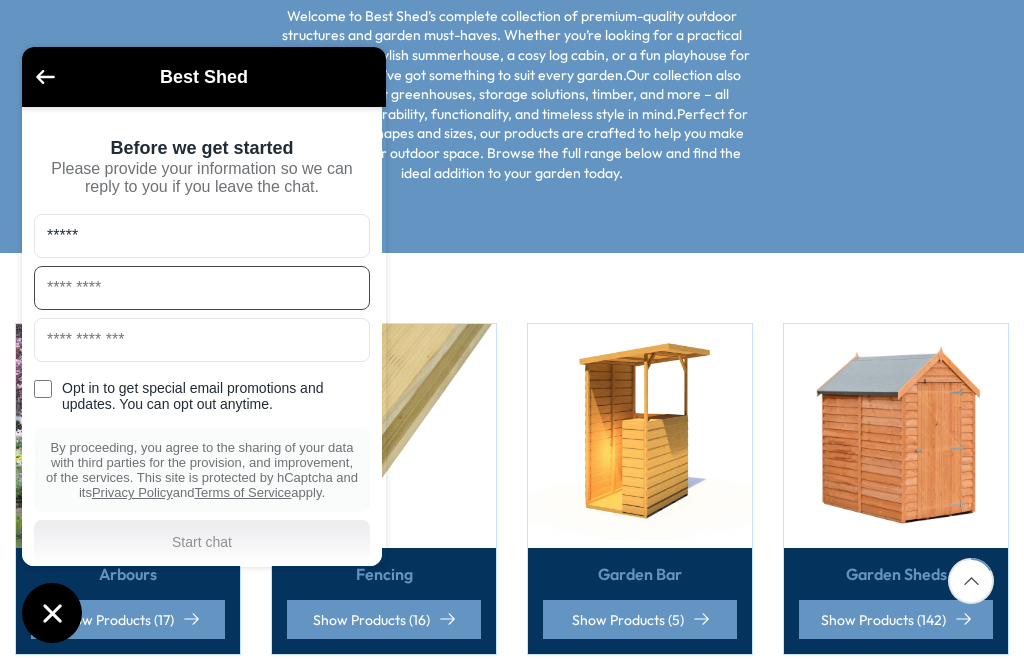 click at bounding box center (202, 288) 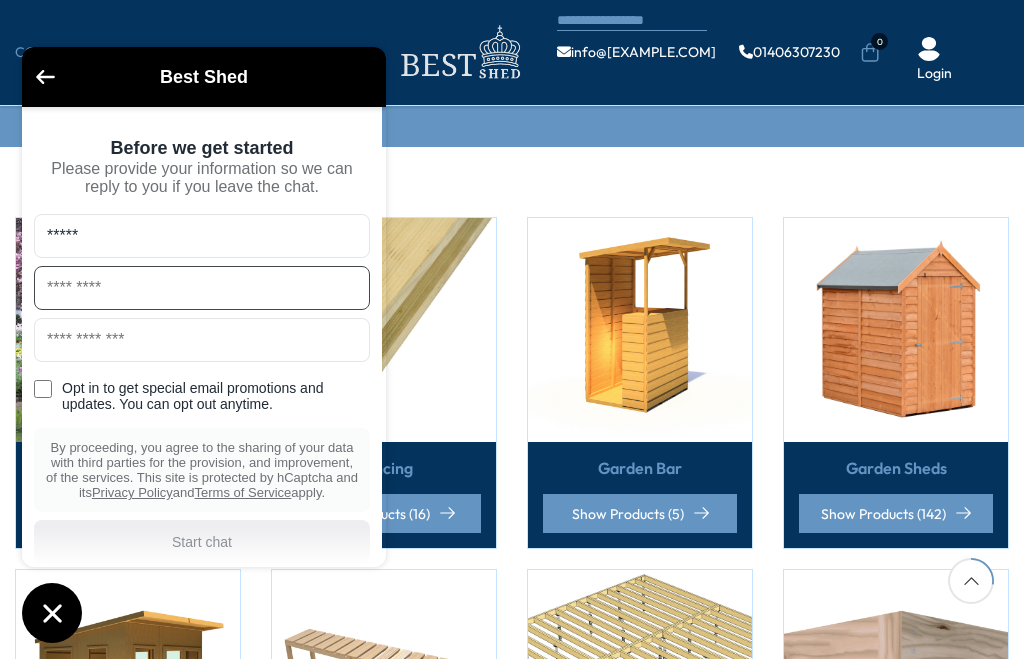 click at bounding box center (202, 288) 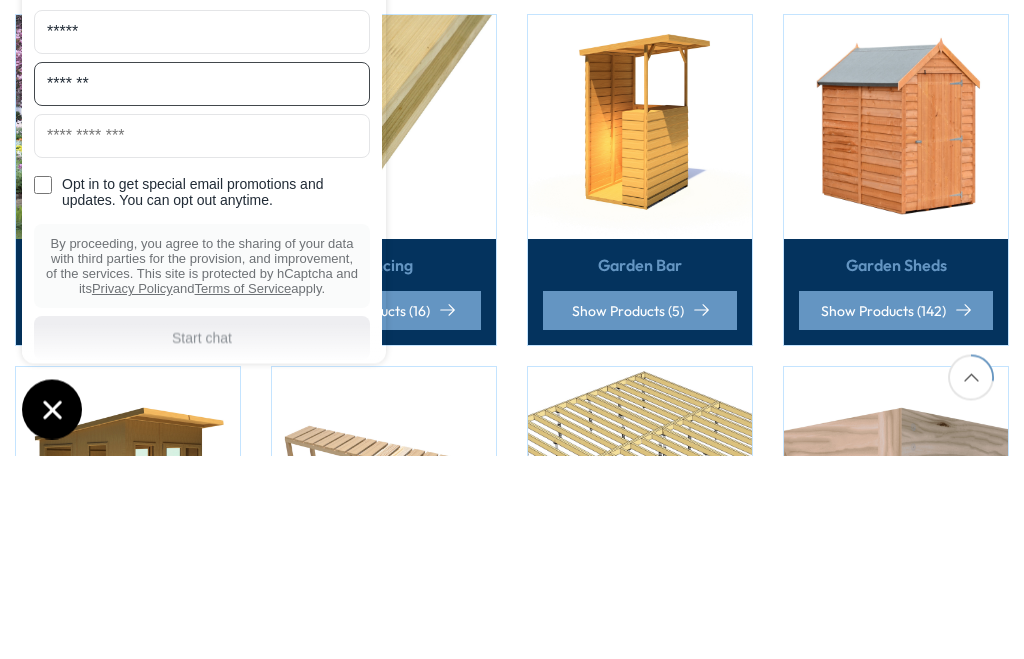 type on "*******" 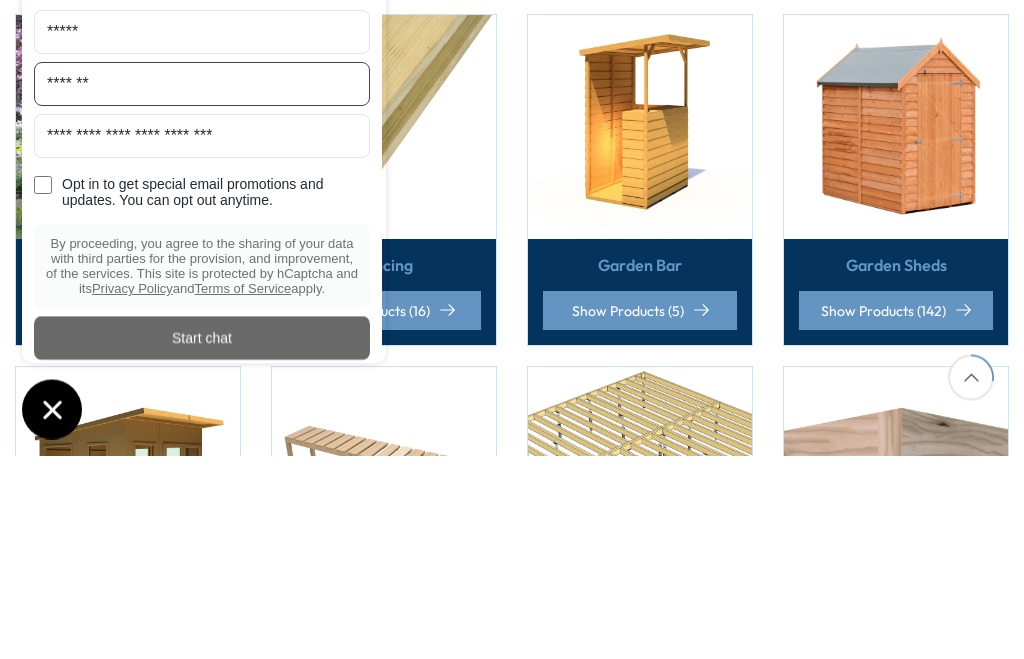 type on "**********" 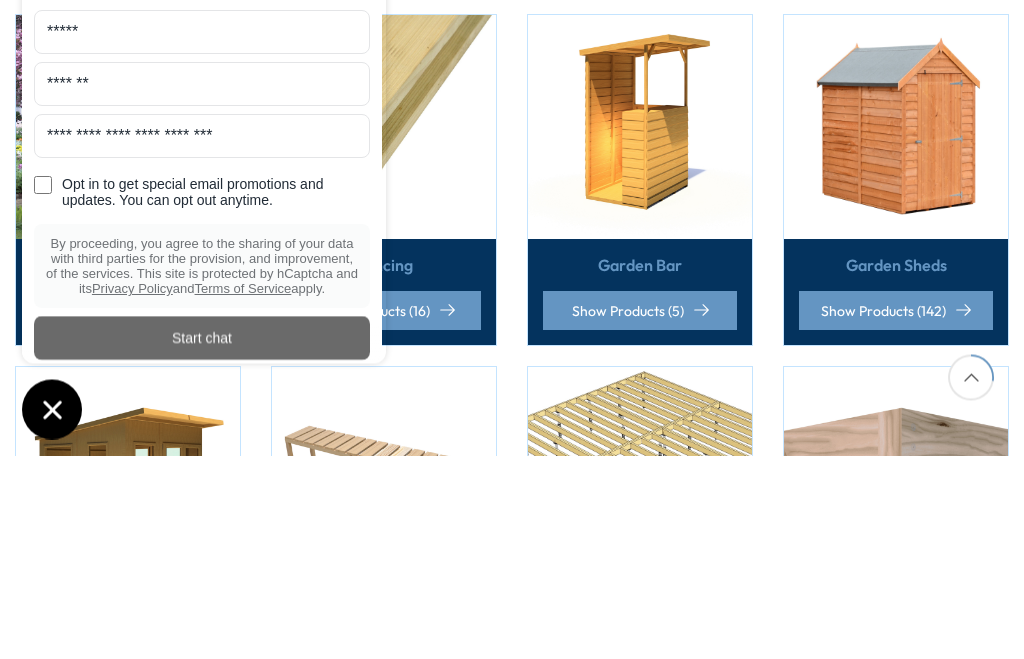 click on "Arbours
Show Products (17)" at bounding box center (128, 384) 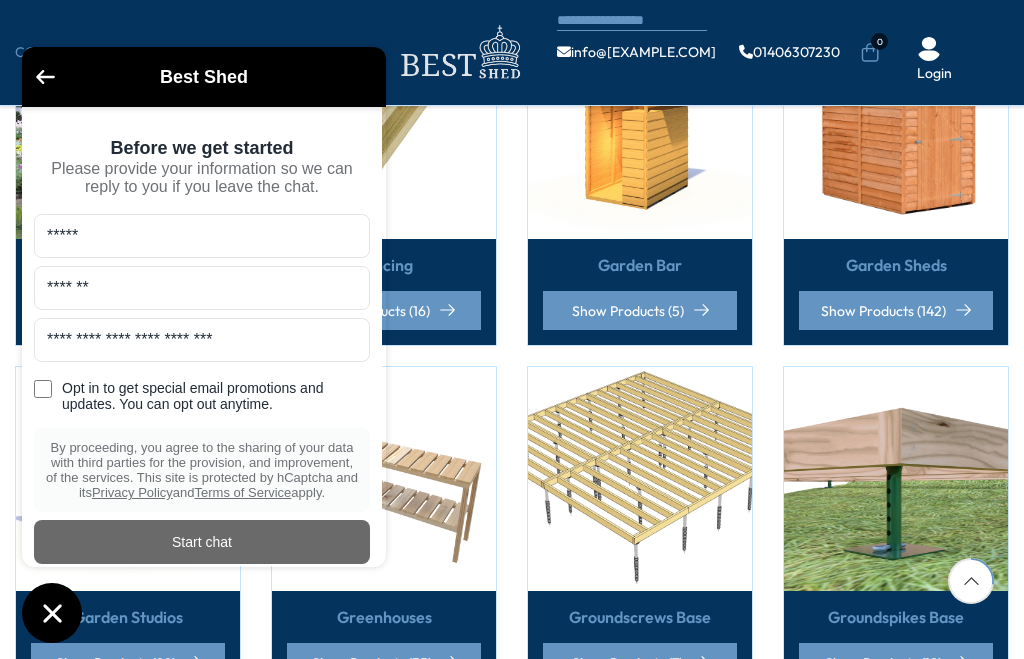click on "Opt in to get special email promotions and updates. You can opt out anytime." at bounding box center (202, 391) 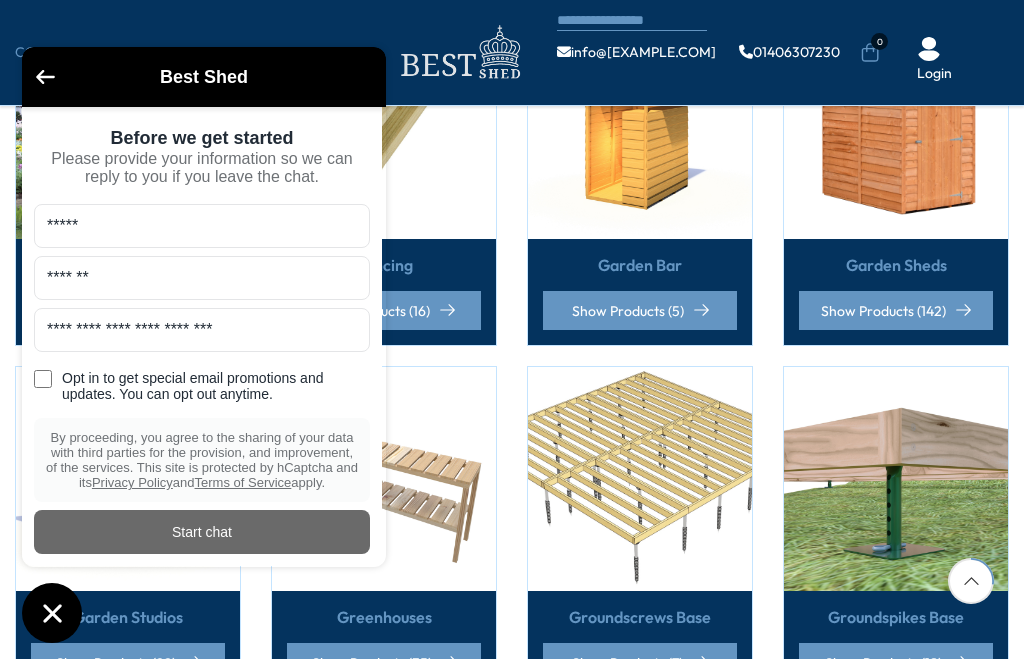 scroll, scrollTop: 49, scrollLeft: 0, axis: vertical 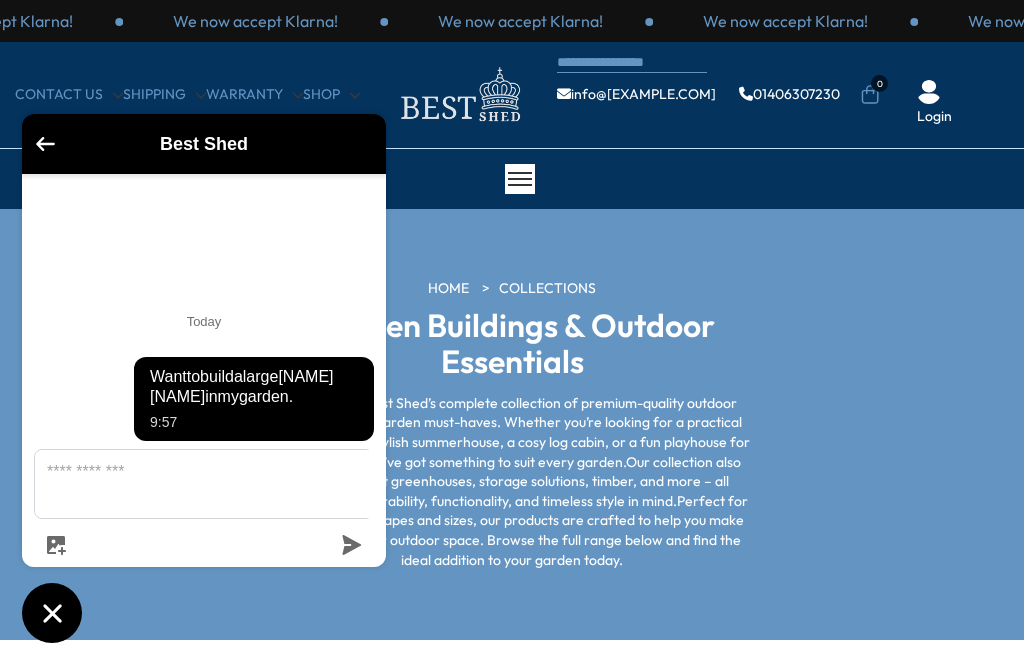 click 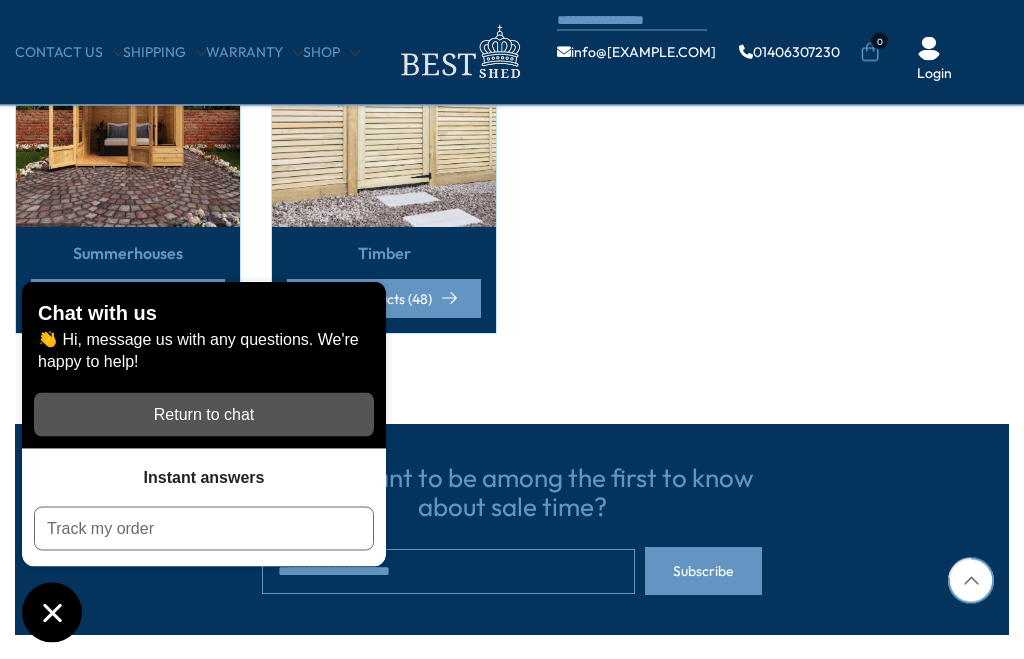 scroll, scrollTop: 1654, scrollLeft: 0, axis: vertical 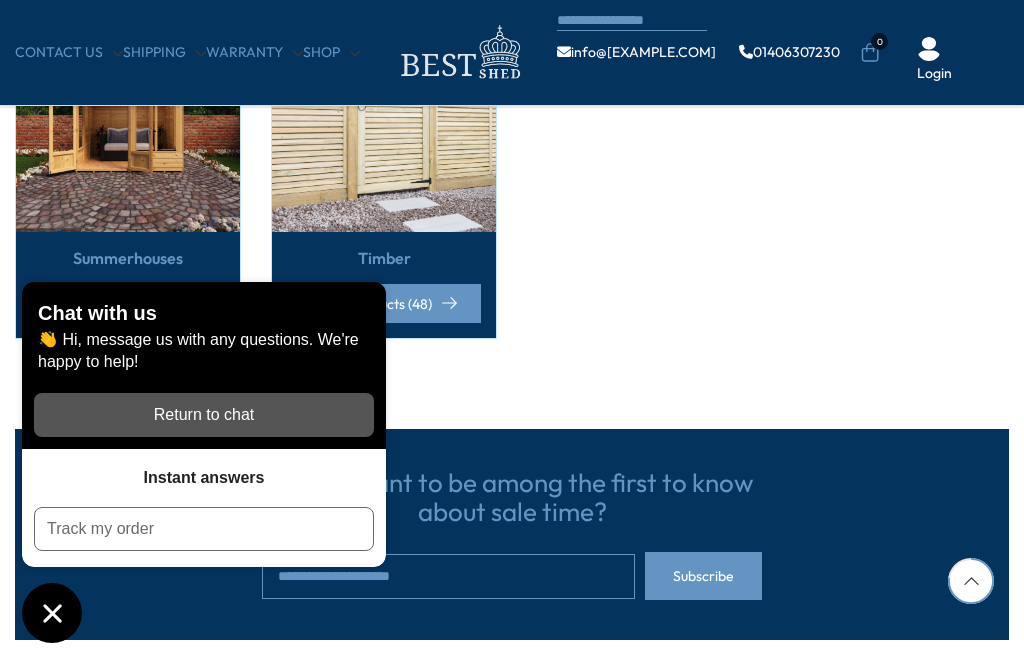 click on "Show Products (112)" at bounding box center [128, 303] 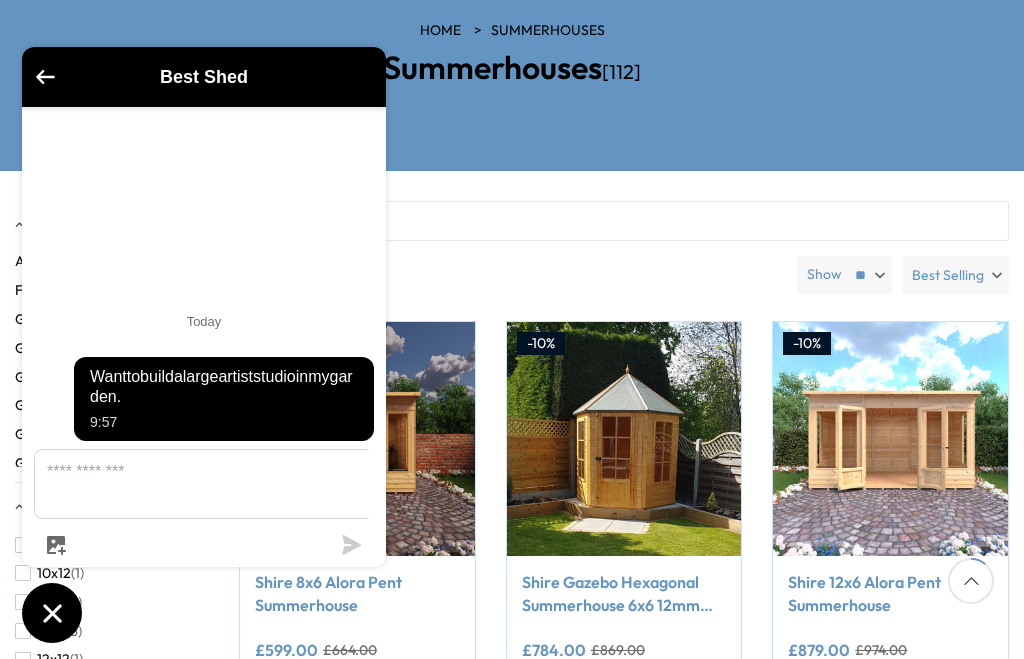 scroll, scrollTop: 259, scrollLeft: 0, axis: vertical 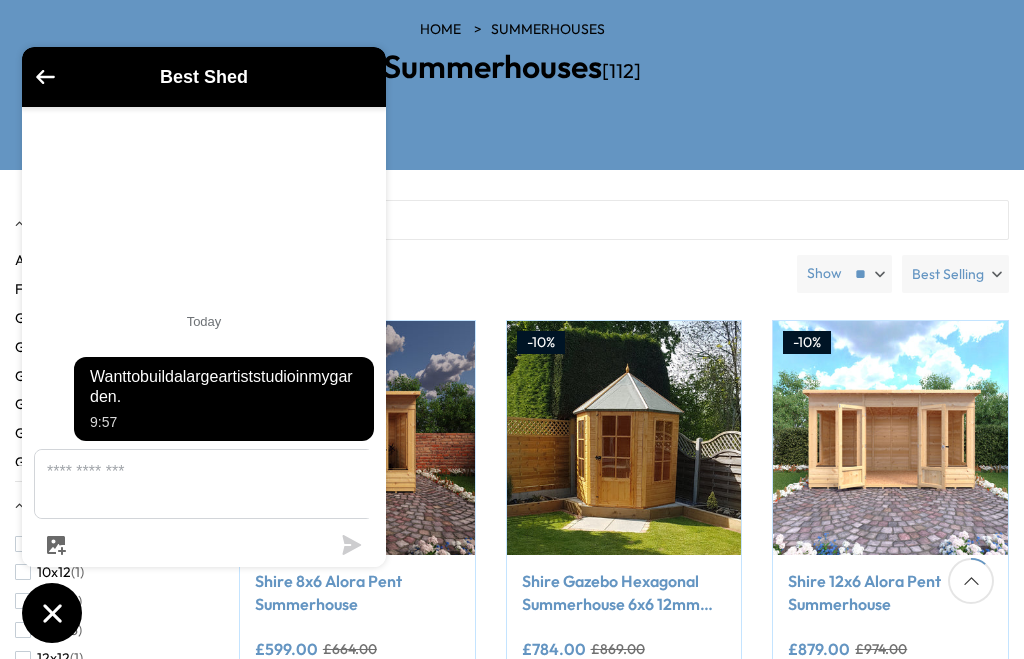click at bounding box center [624, 220] 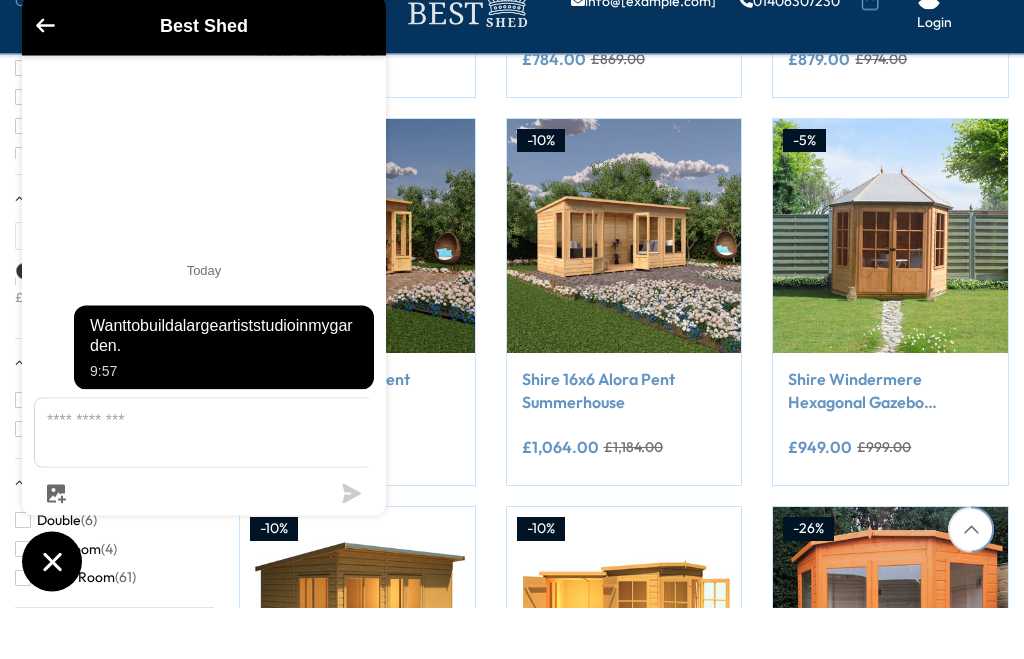 scroll, scrollTop: 694, scrollLeft: 0, axis: vertical 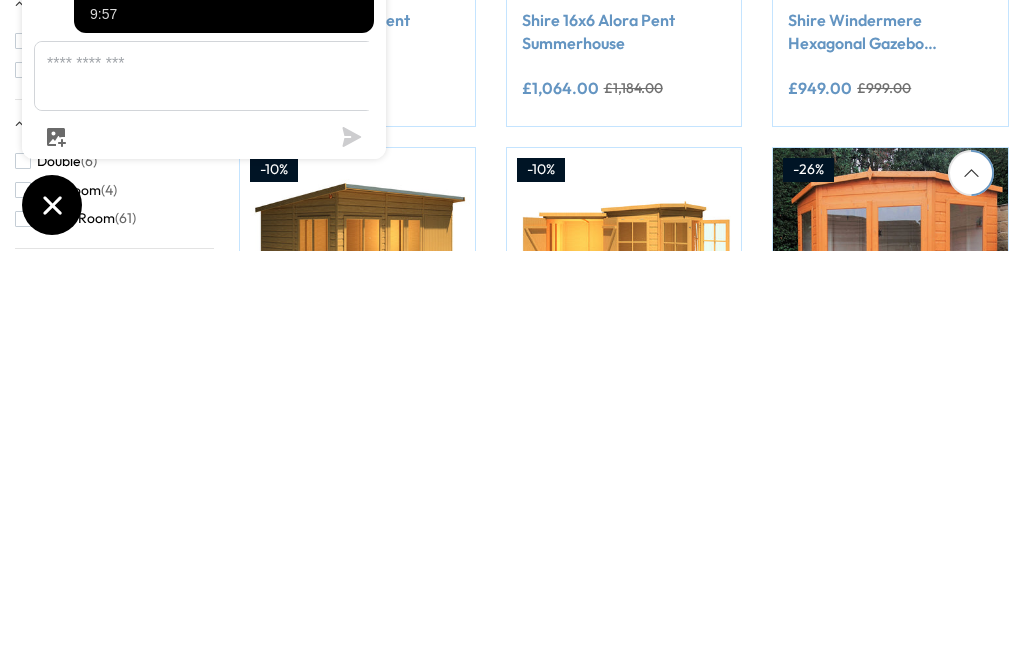 click 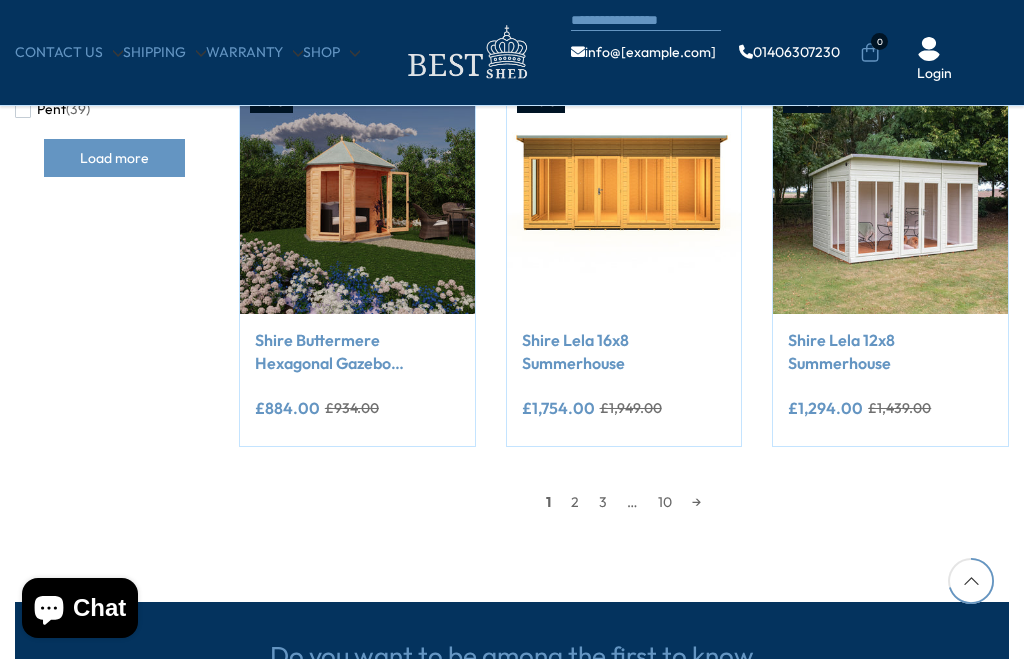 scroll, scrollTop: 1558, scrollLeft: 0, axis: vertical 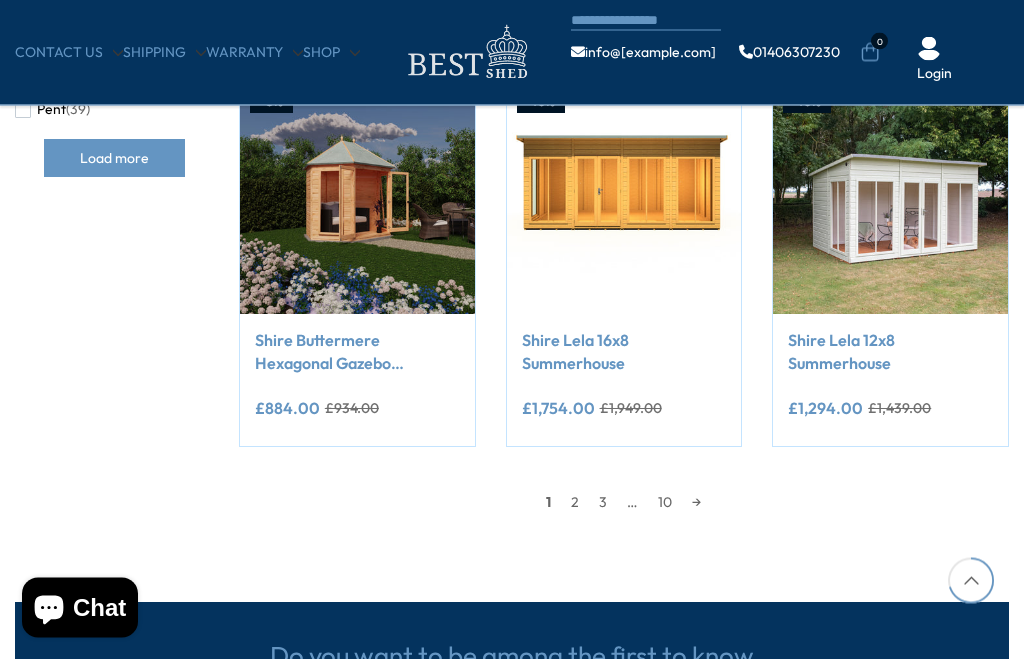 click on "→" at bounding box center (696, 503) 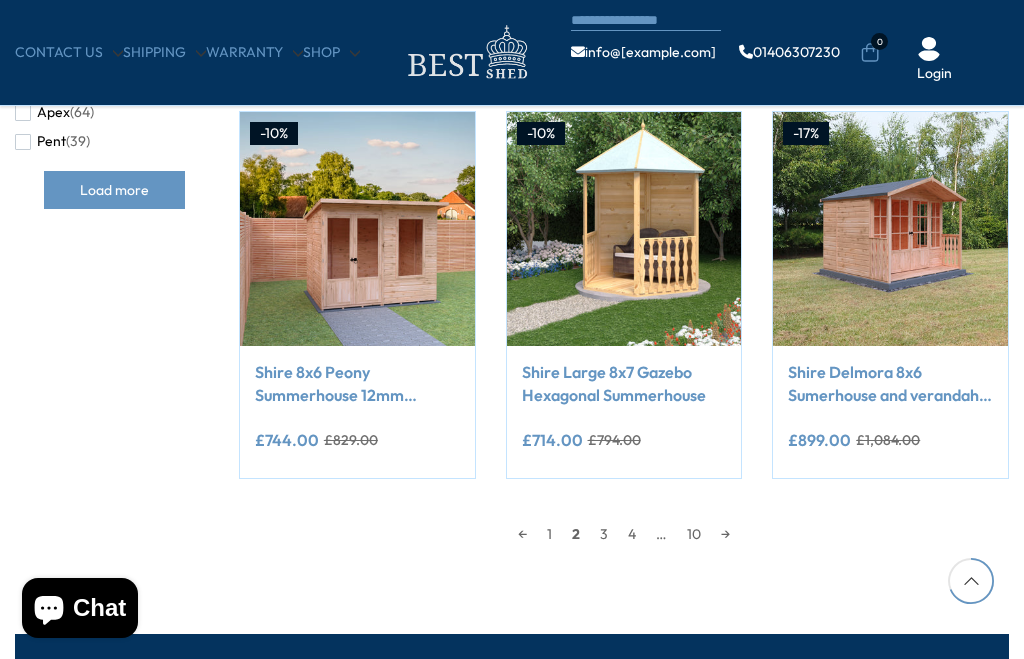scroll, scrollTop: 1526, scrollLeft: 0, axis: vertical 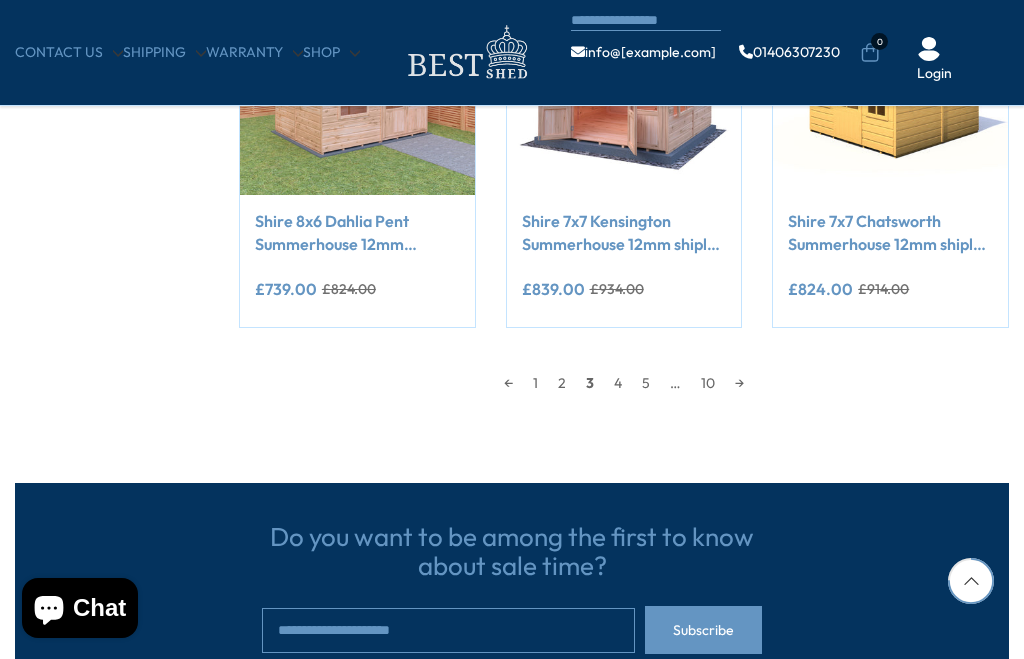 click on "→" at bounding box center (739, 383) 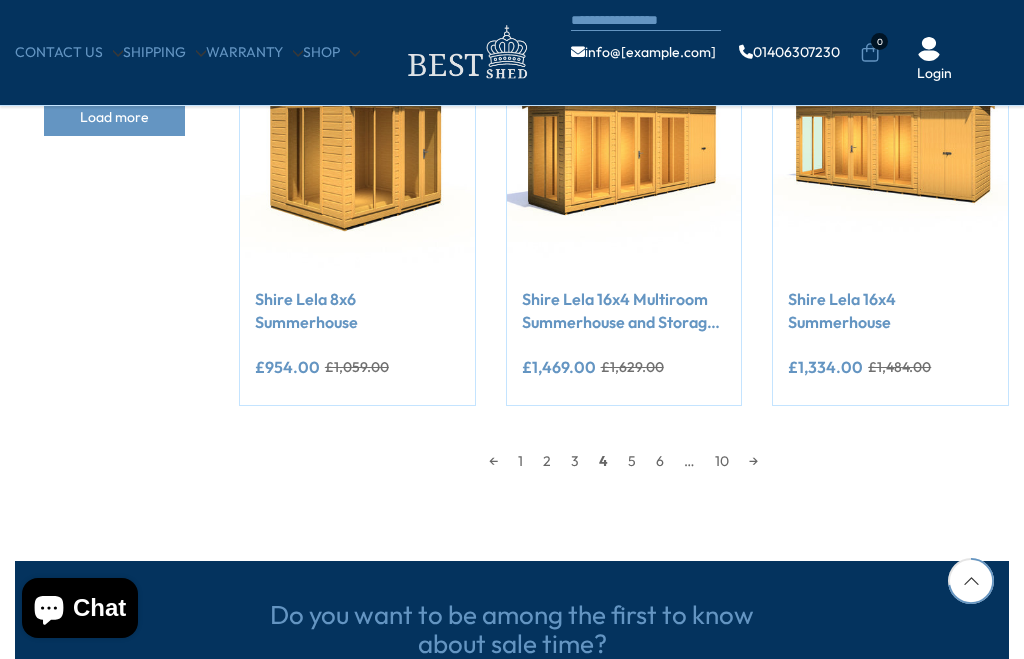 scroll, scrollTop: 1601, scrollLeft: 0, axis: vertical 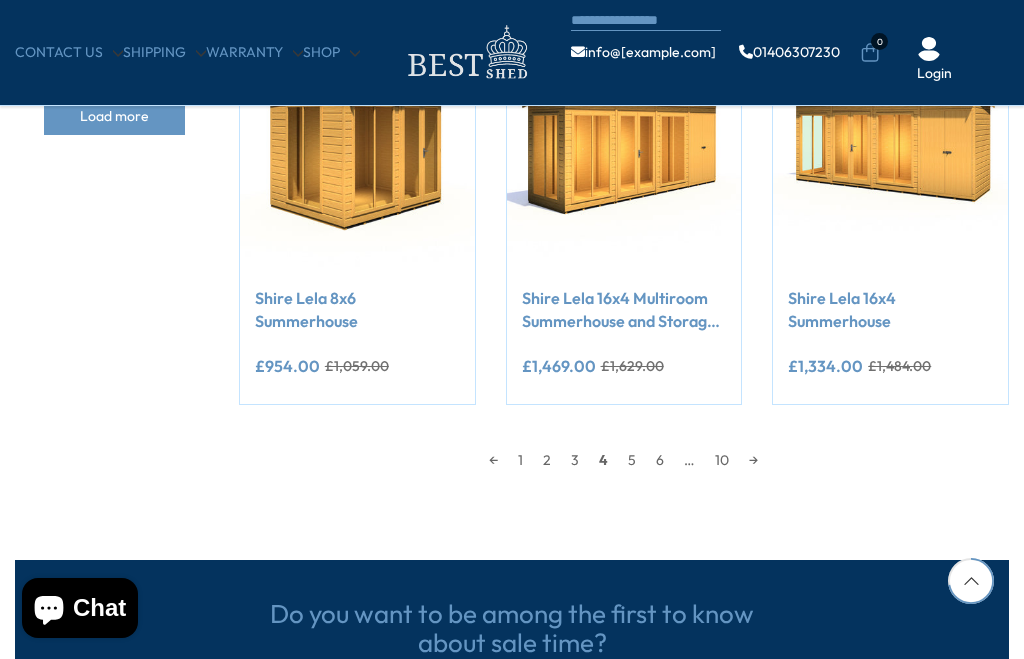 click on "→" at bounding box center (753, 460) 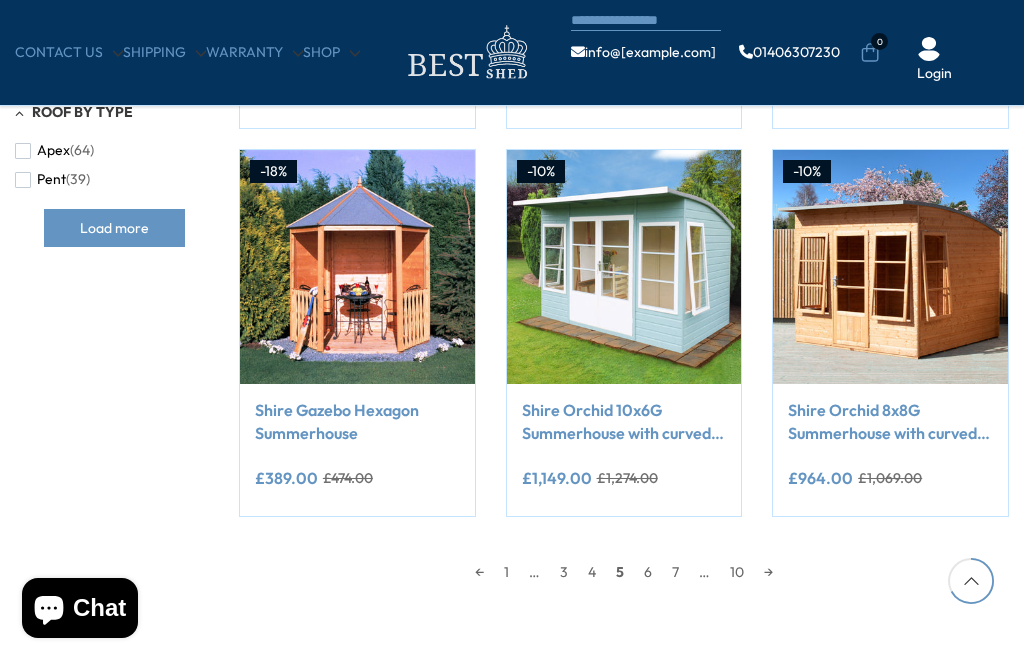 scroll, scrollTop: 1490, scrollLeft: 0, axis: vertical 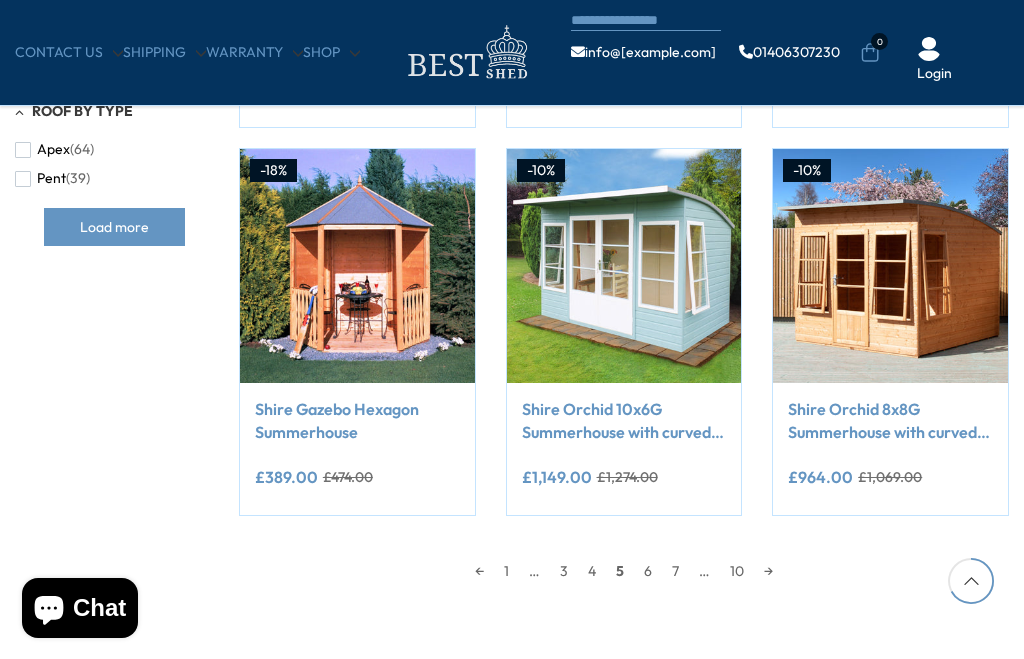 click on "→" at bounding box center (768, 571) 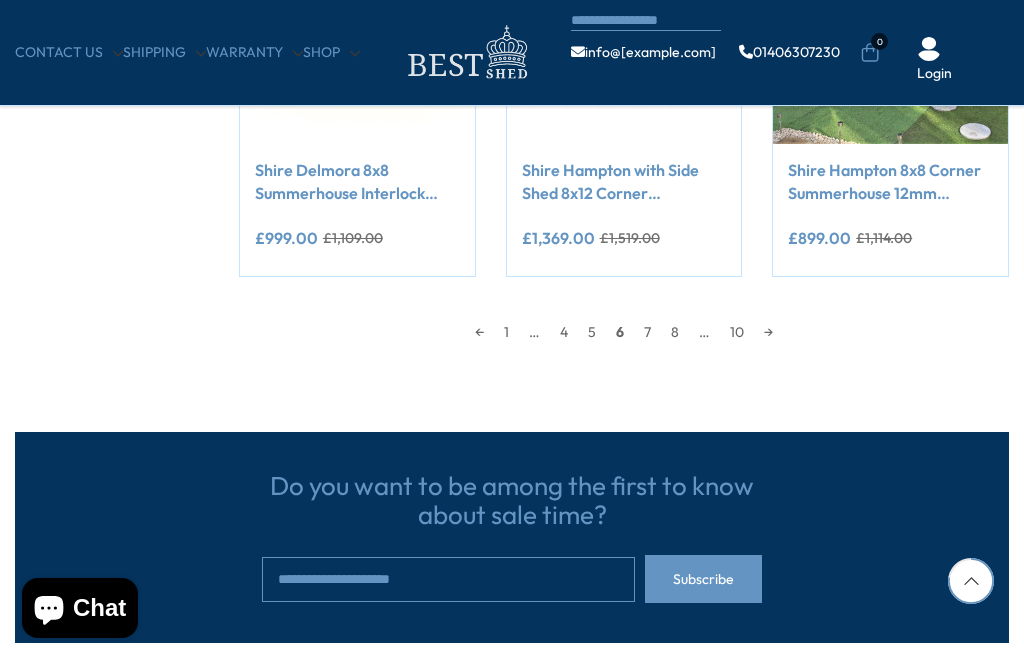 scroll, scrollTop: 1697, scrollLeft: 0, axis: vertical 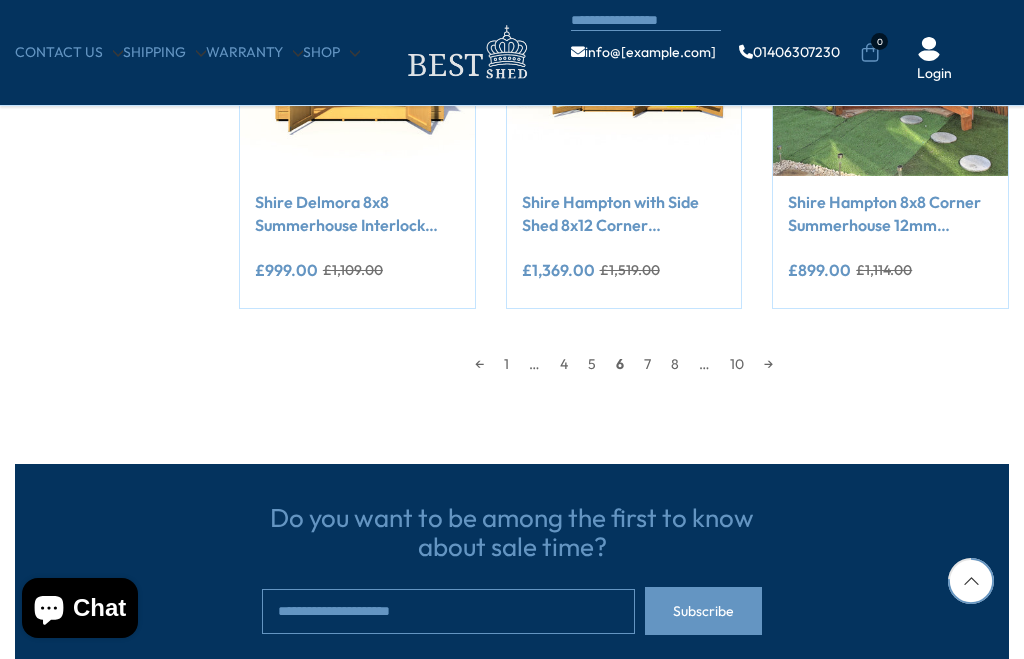 click on "→" at bounding box center (768, 364) 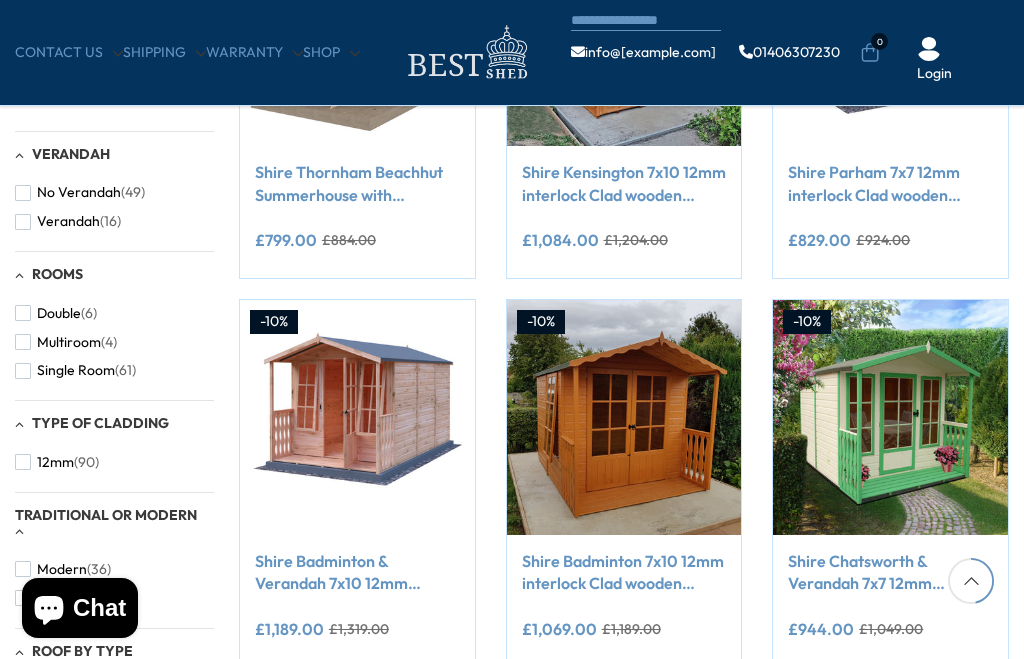 scroll, scrollTop: 351, scrollLeft: 0, axis: vertical 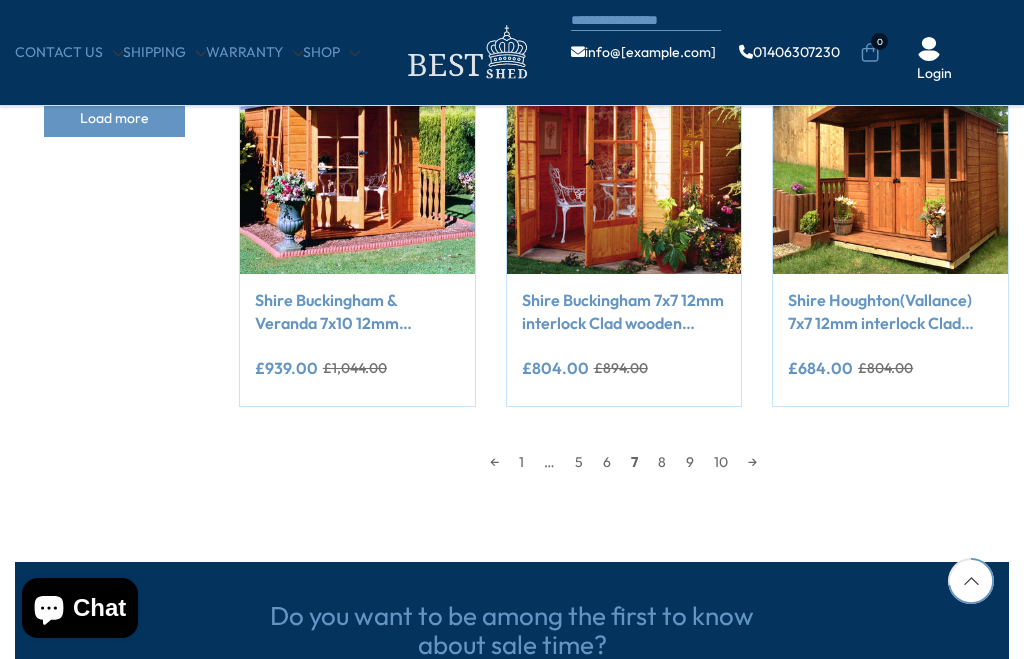 click on "→" at bounding box center (752, 462) 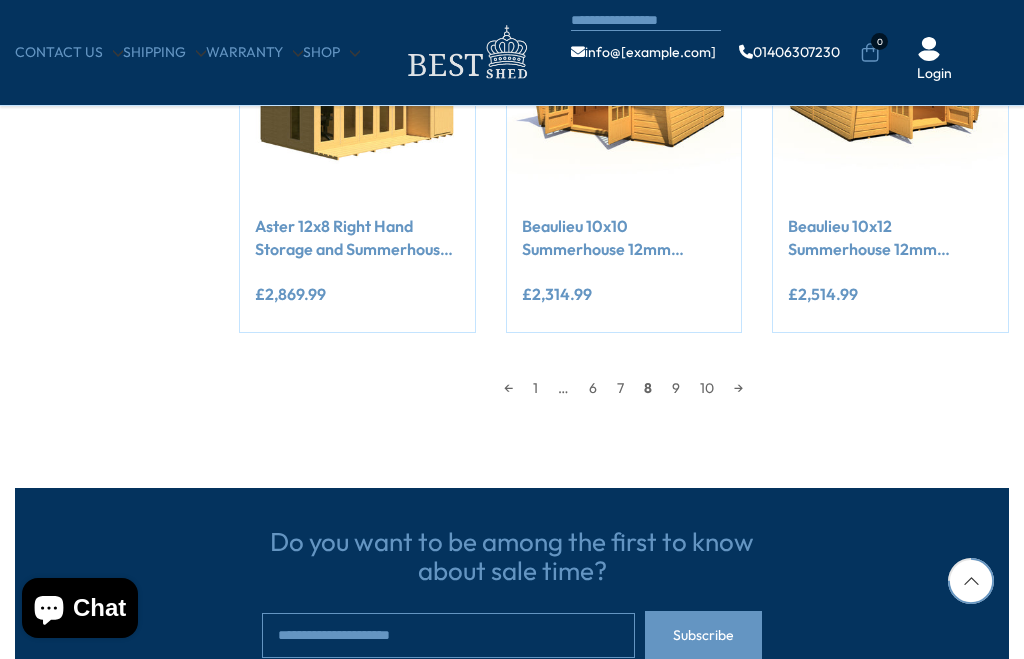 scroll, scrollTop: 1672, scrollLeft: 0, axis: vertical 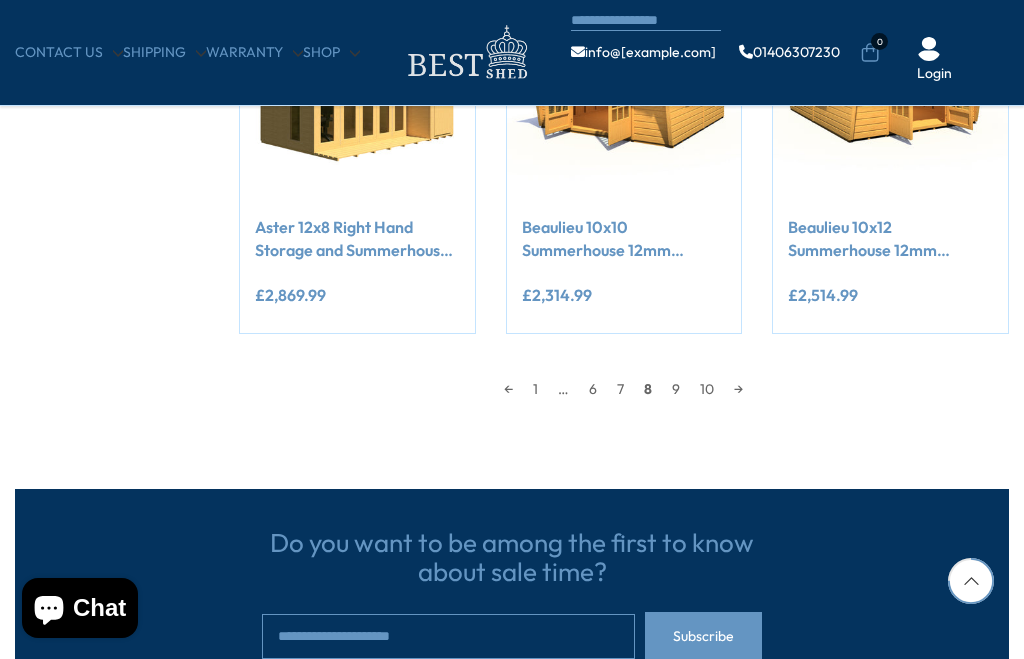 click on "→" at bounding box center (738, 389) 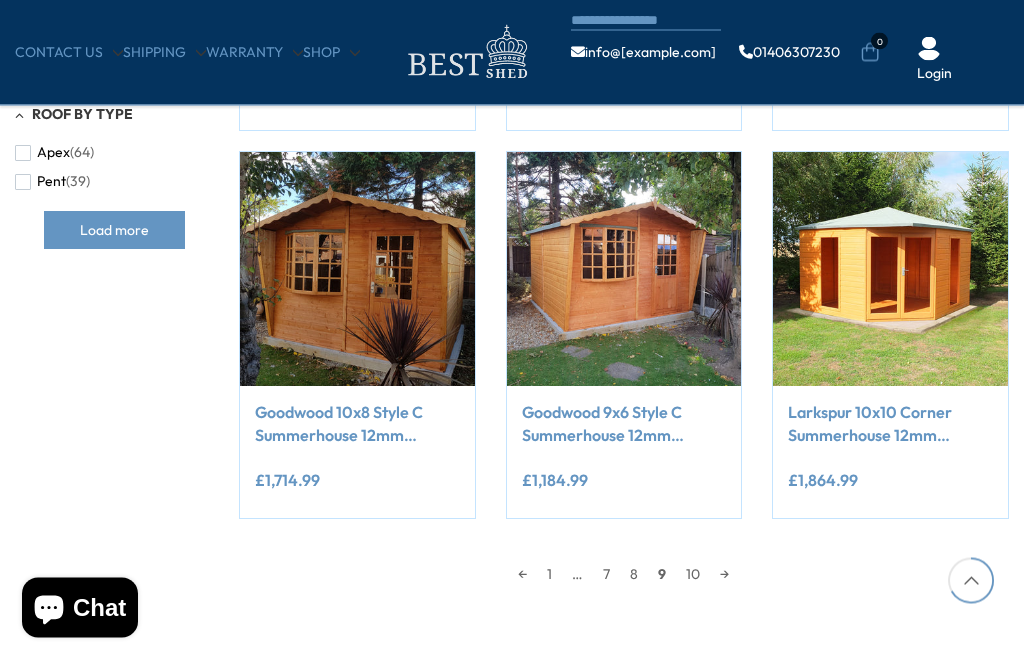scroll, scrollTop: 1489, scrollLeft: 0, axis: vertical 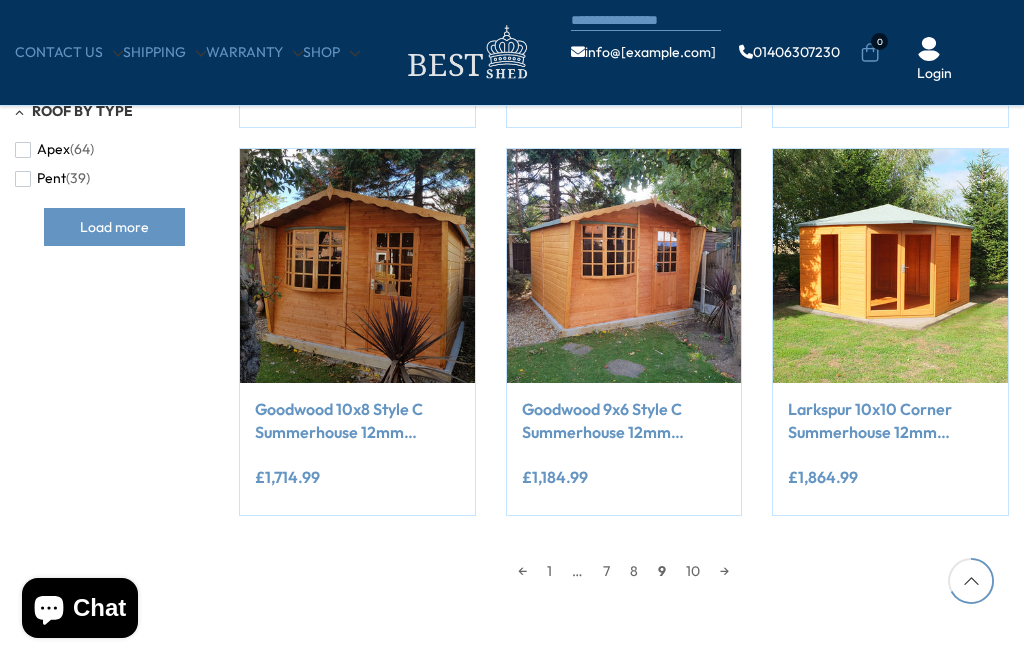 click on "→" at bounding box center (724, 571) 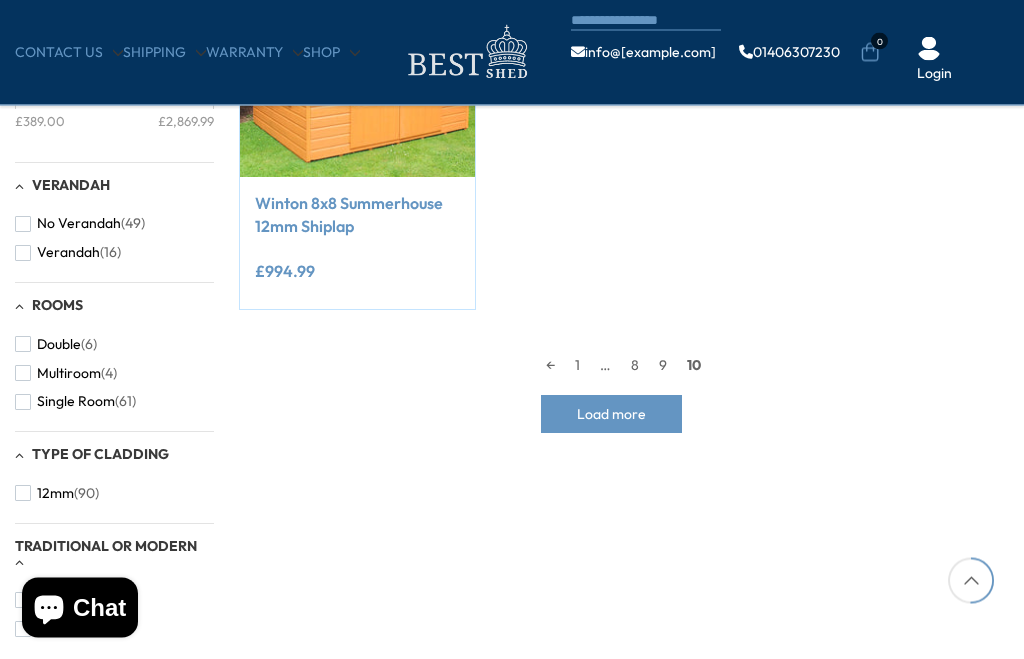 scroll, scrollTop: 919, scrollLeft: 0, axis: vertical 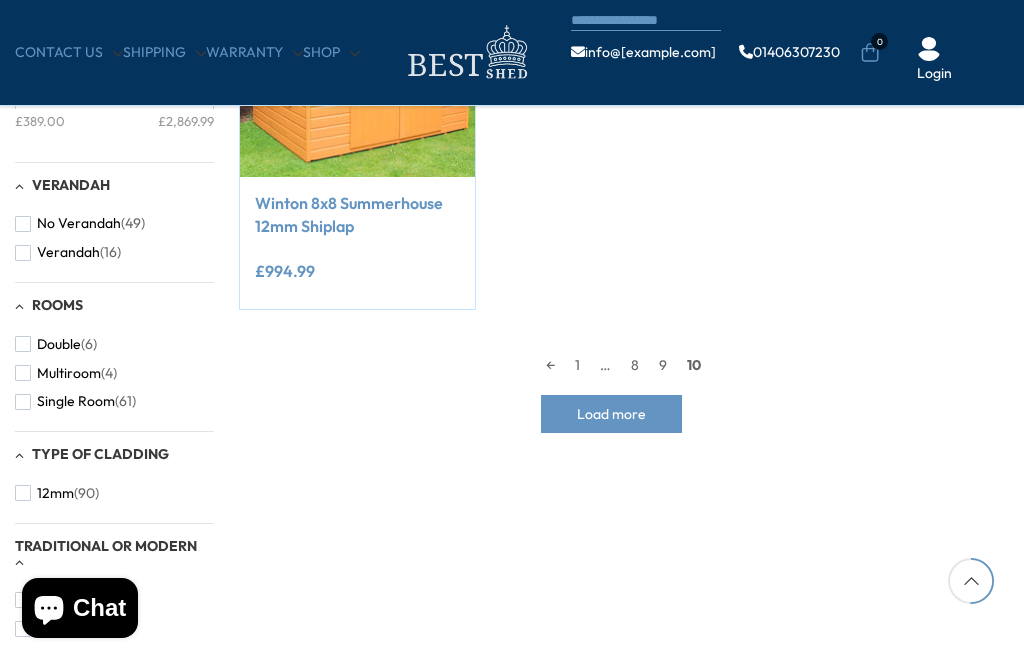 click on "Load more" at bounding box center (611, 414) 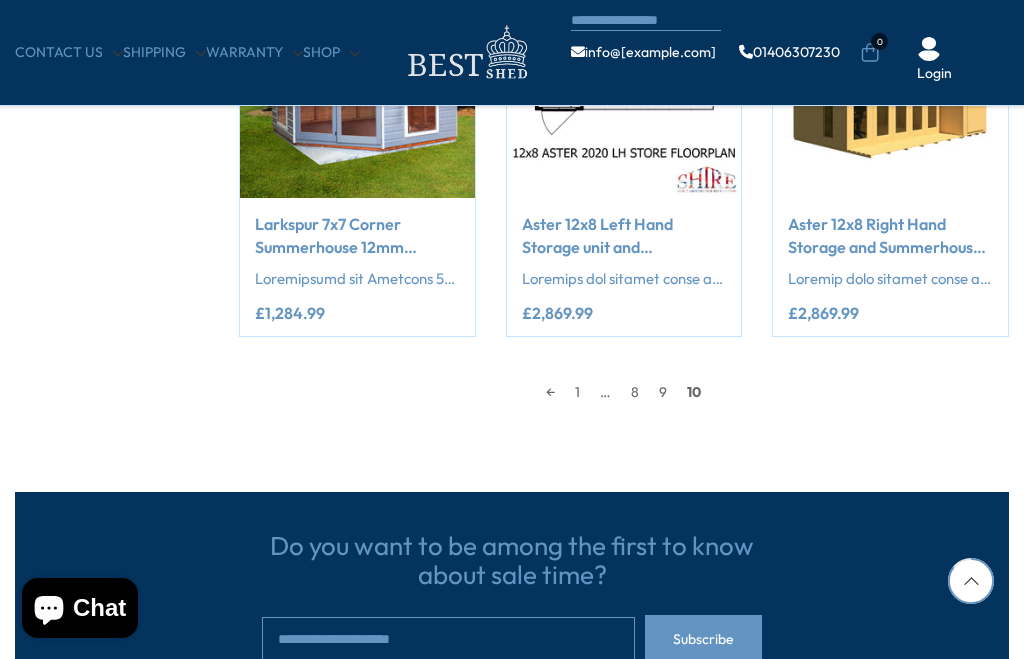 scroll, scrollTop: 3263, scrollLeft: 0, axis: vertical 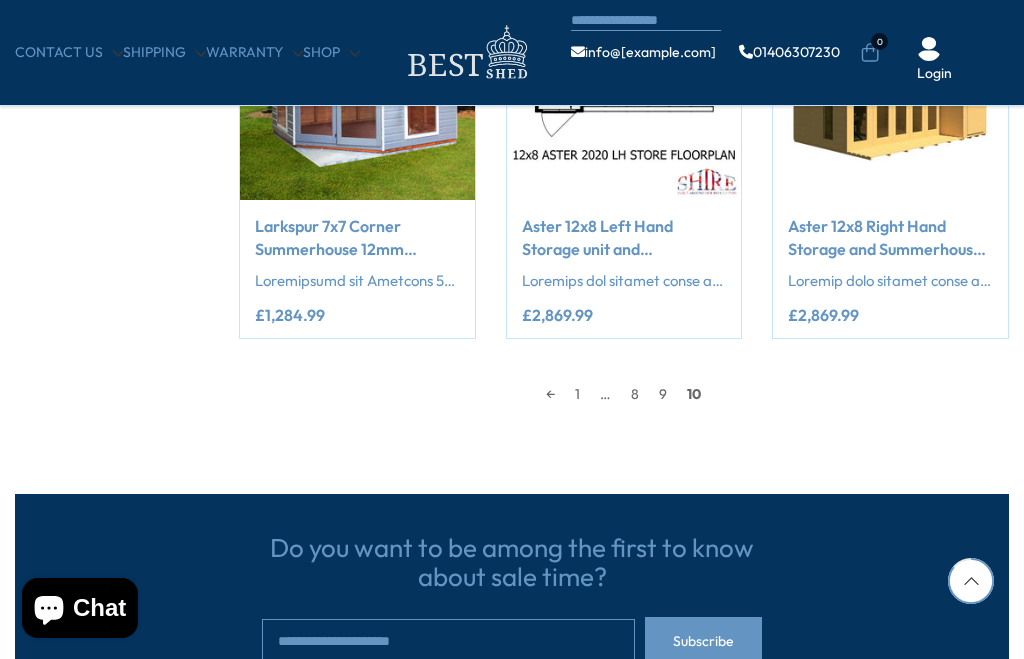 click on "← 1 … 8 9 10" at bounding box center [624, 394] 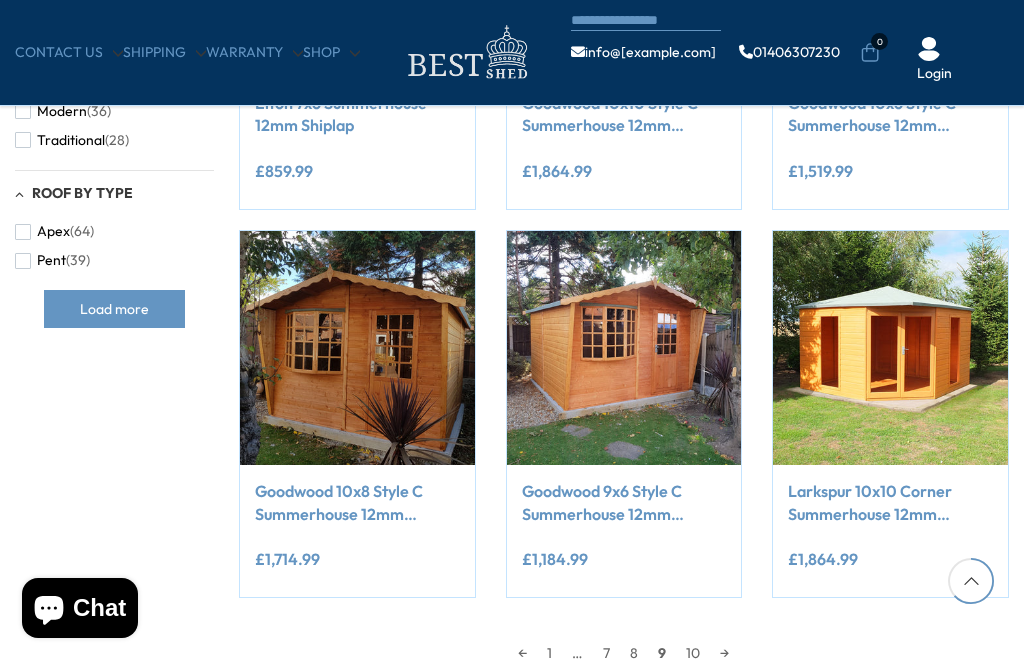 scroll, scrollTop: 1407, scrollLeft: 0, axis: vertical 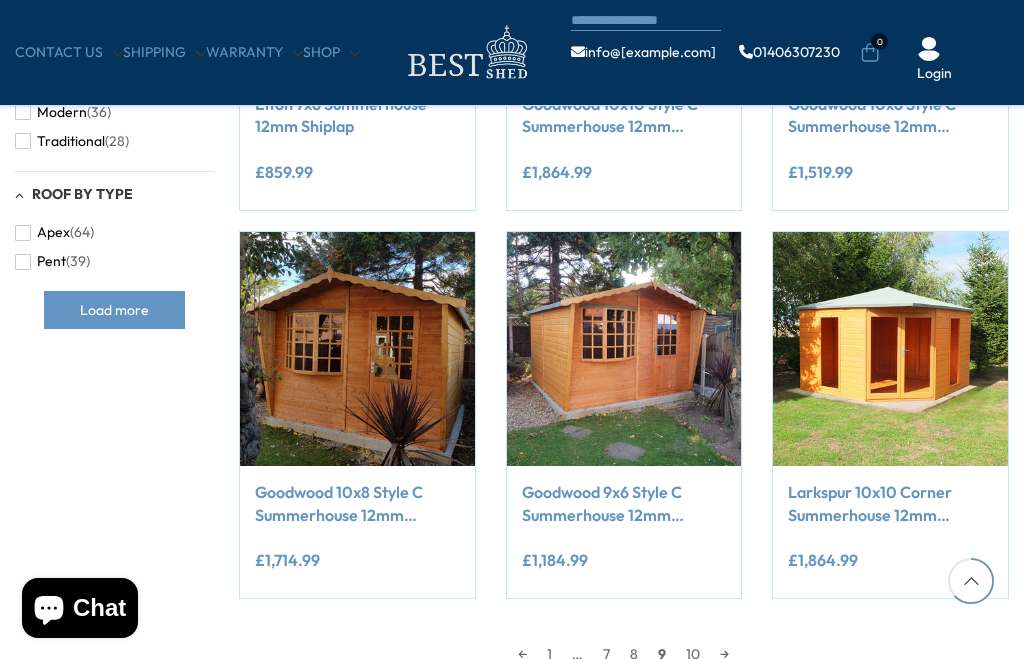 click on "Load more" at bounding box center (114, 310) 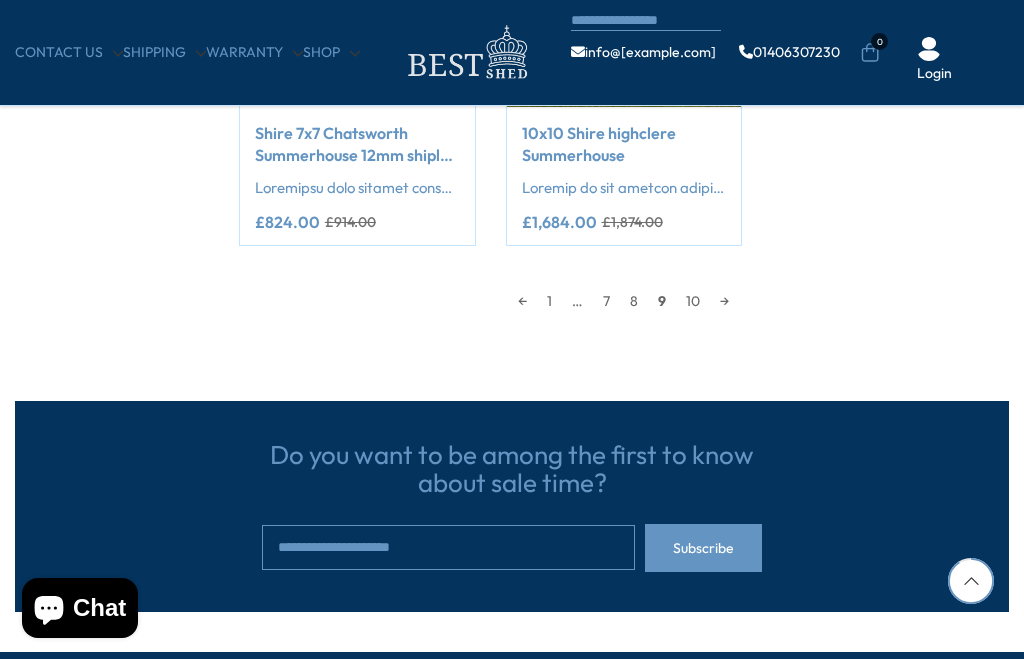 scroll, scrollTop: 4523, scrollLeft: 0, axis: vertical 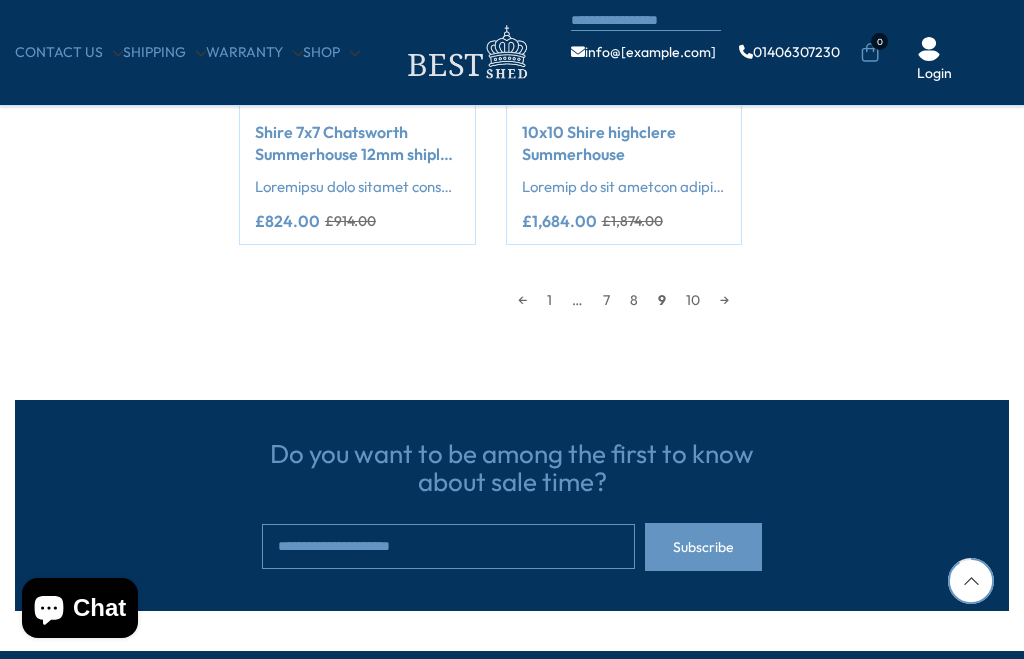 click on "→" at bounding box center [724, 300] 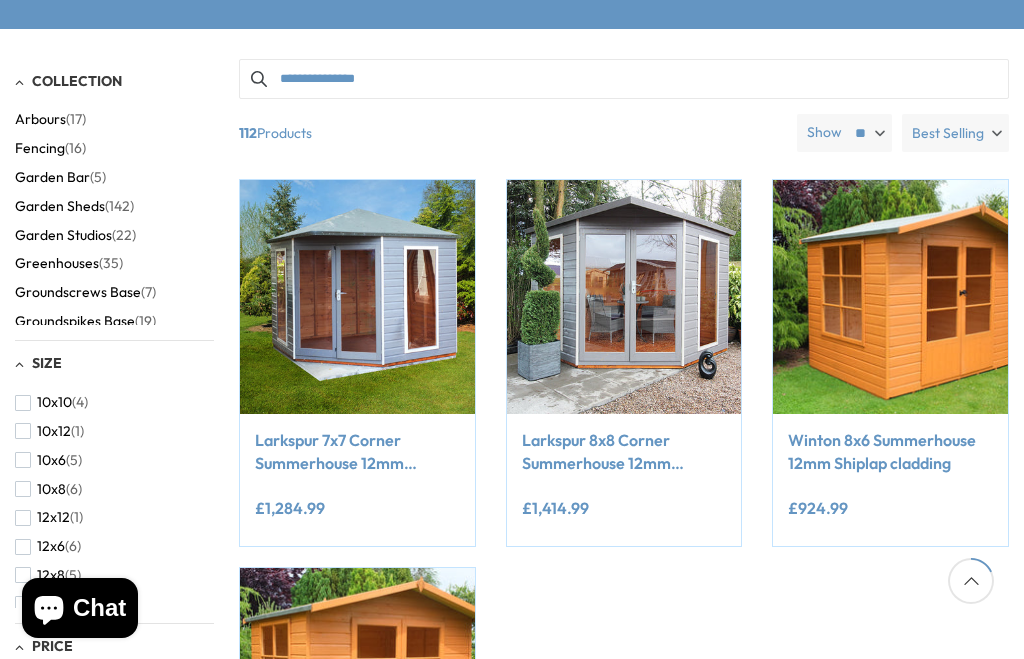 scroll, scrollTop: 351, scrollLeft: 0, axis: vertical 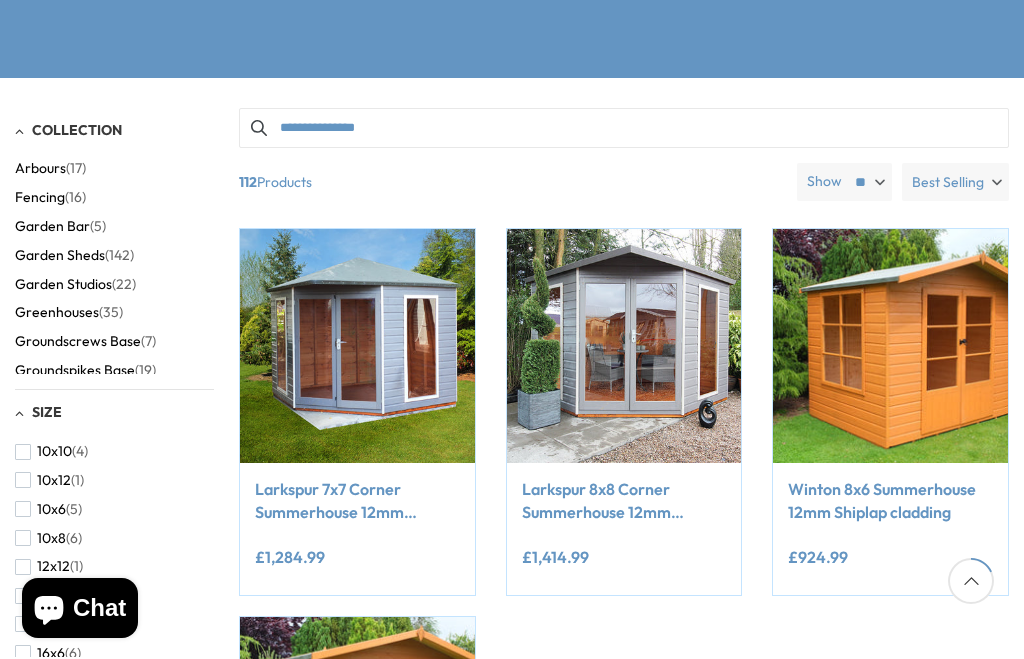 click on "Garden Studios" at bounding box center (63, 284) 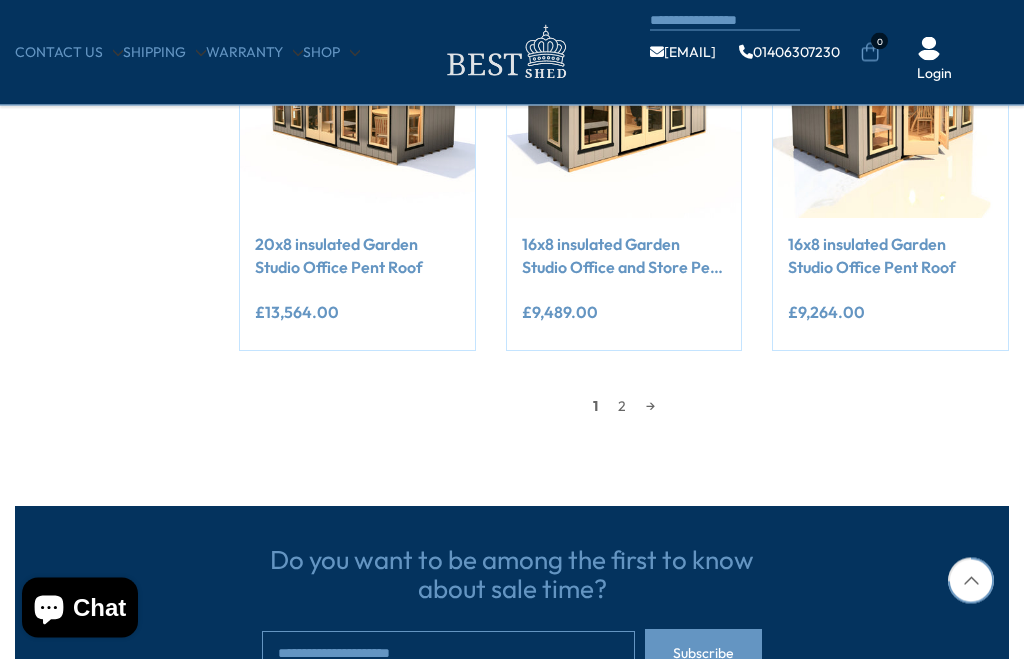 scroll, scrollTop: 1656, scrollLeft: 0, axis: vertical 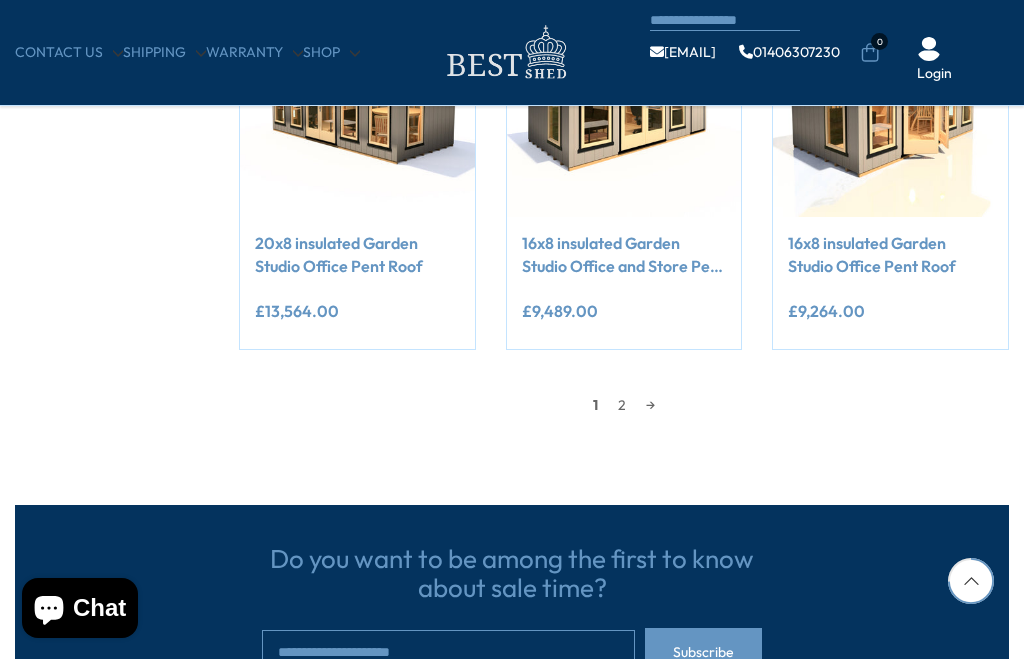 click on "→" at bounding box center [650, 405] 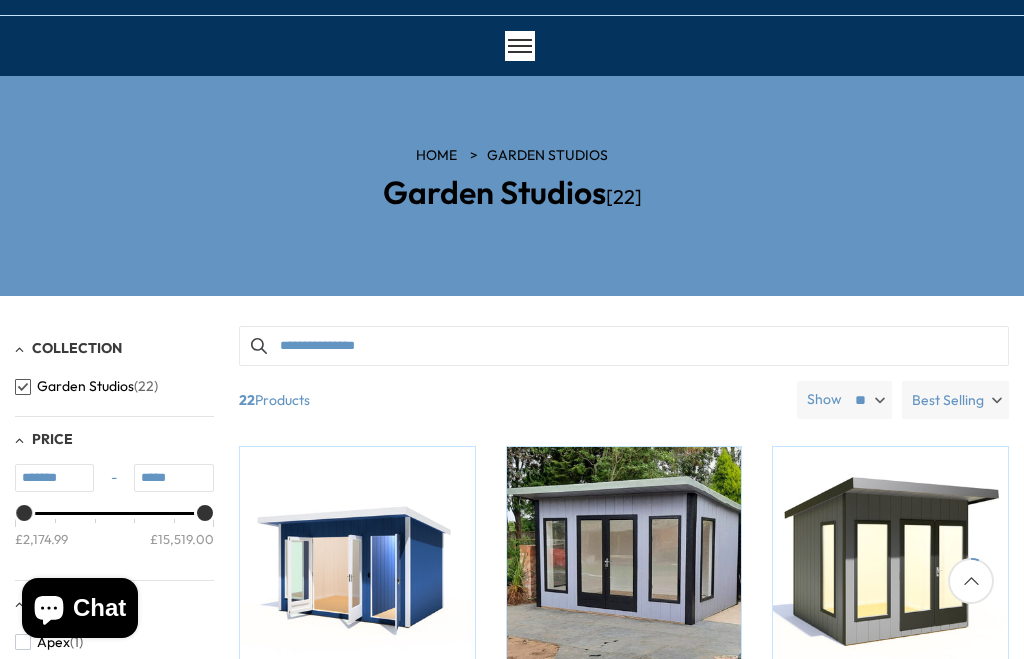 scroll, scrollTop: 131, scrollLeft: 0, axis: vertical 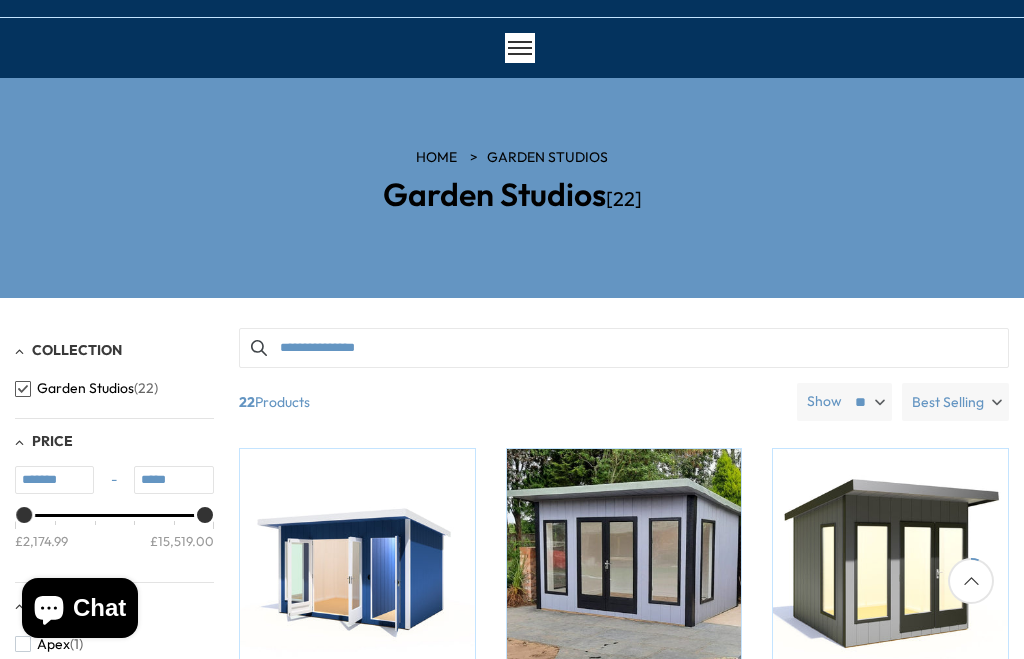 click on "Collection
Garden Studios
(22)" at bounding box center (114, 374) 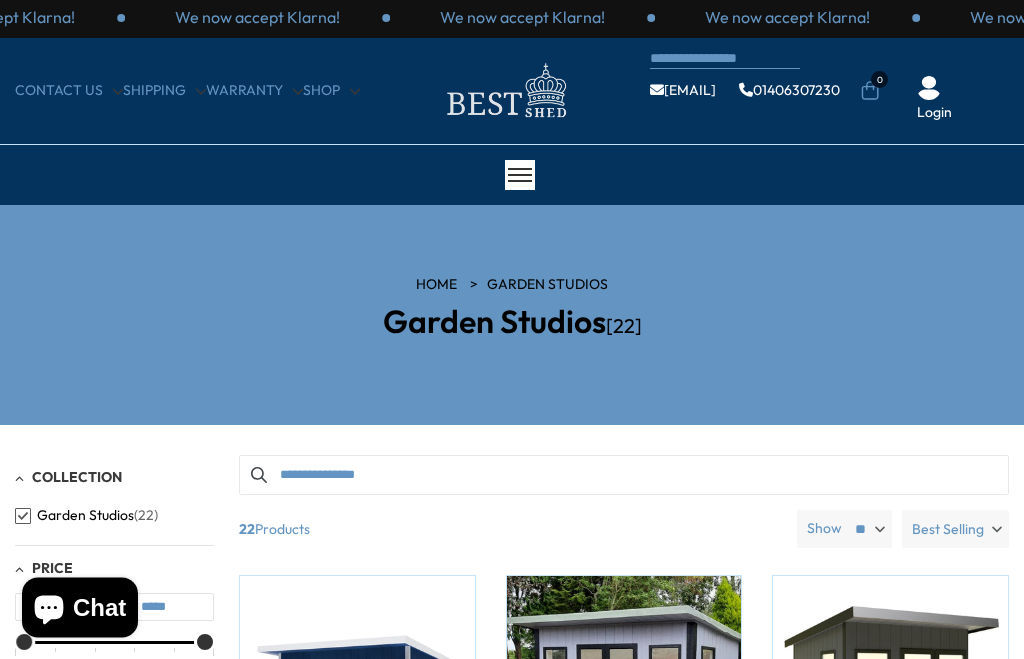 scroll, scrollTop: 0, scrollLeft: 0, axis: both 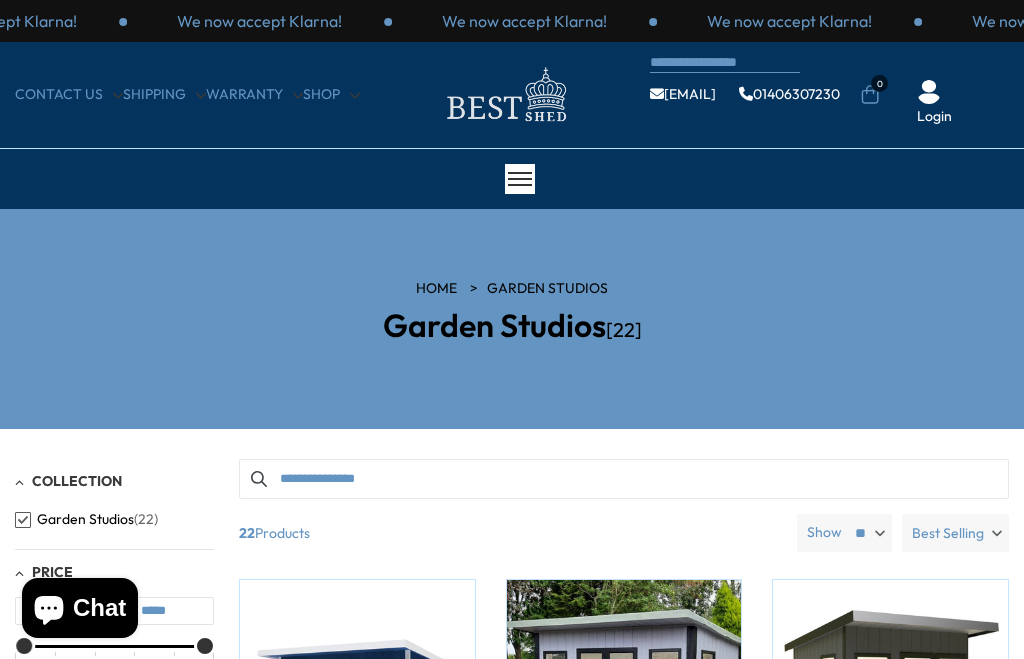 click on "HOME
Garden Studios
Garden Studios  [22]" at bounding box center (512, 319) 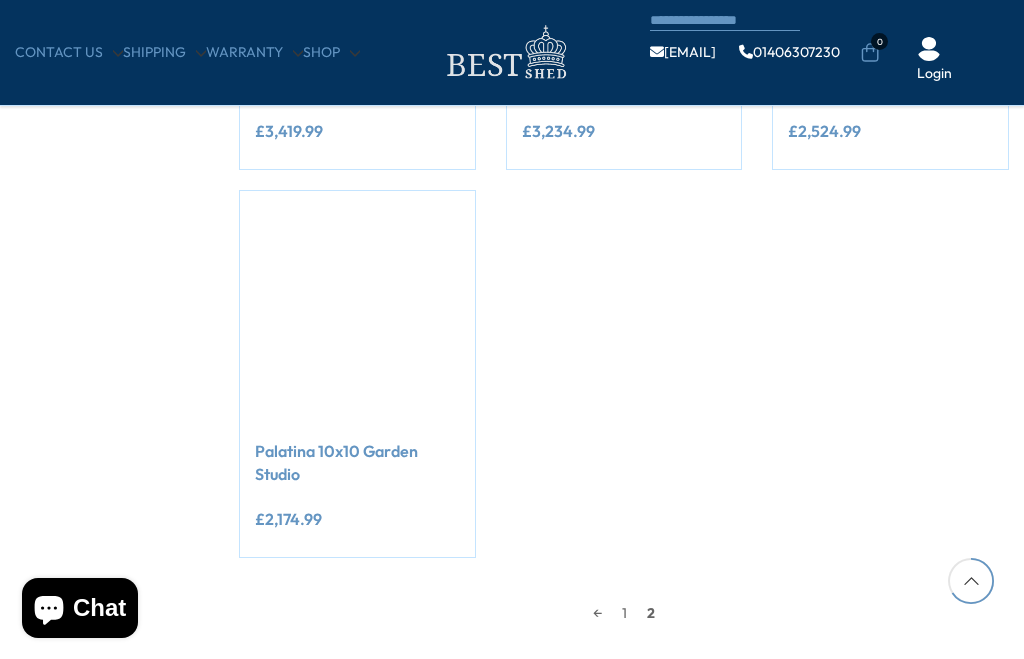 scroll, scrollTop: 1469, scrollLeft: 0, axis: vertical 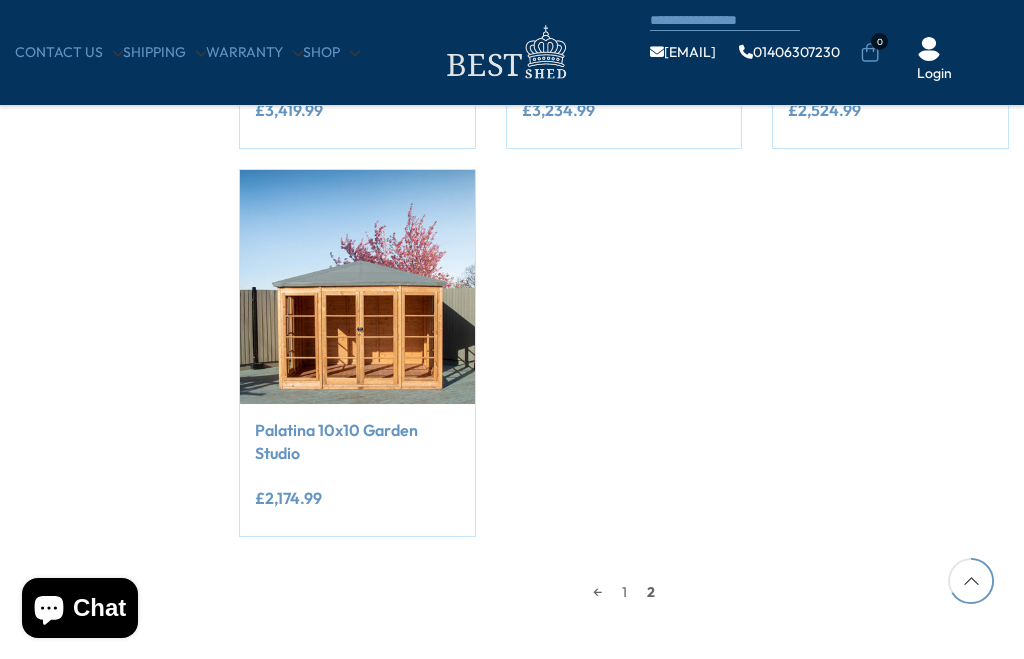 click 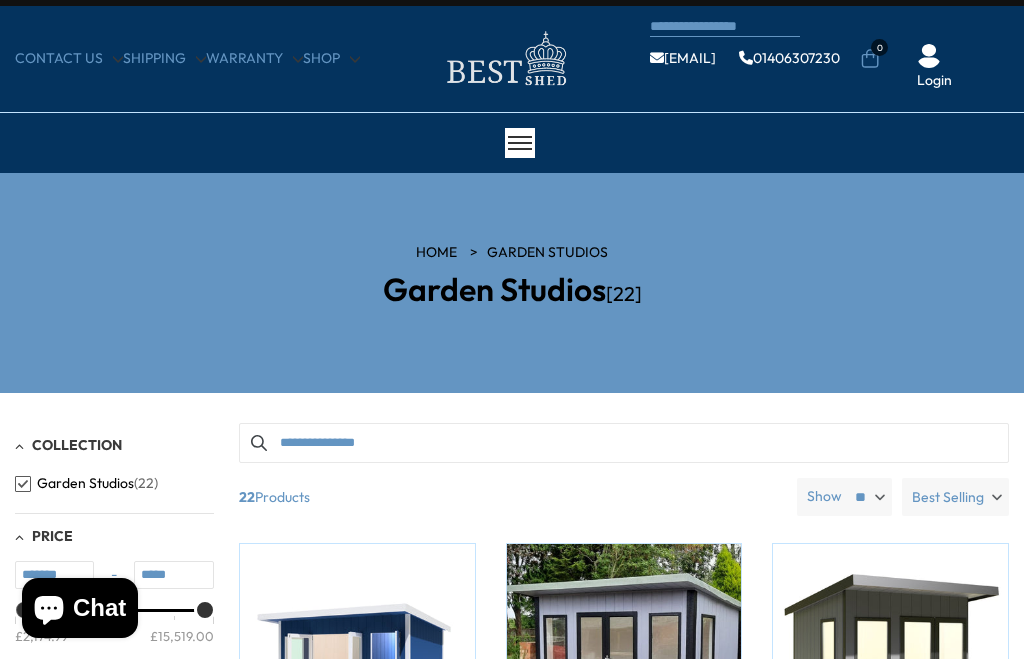 scroll, scrollTop: 0, scrollLeft: 0, axis: both 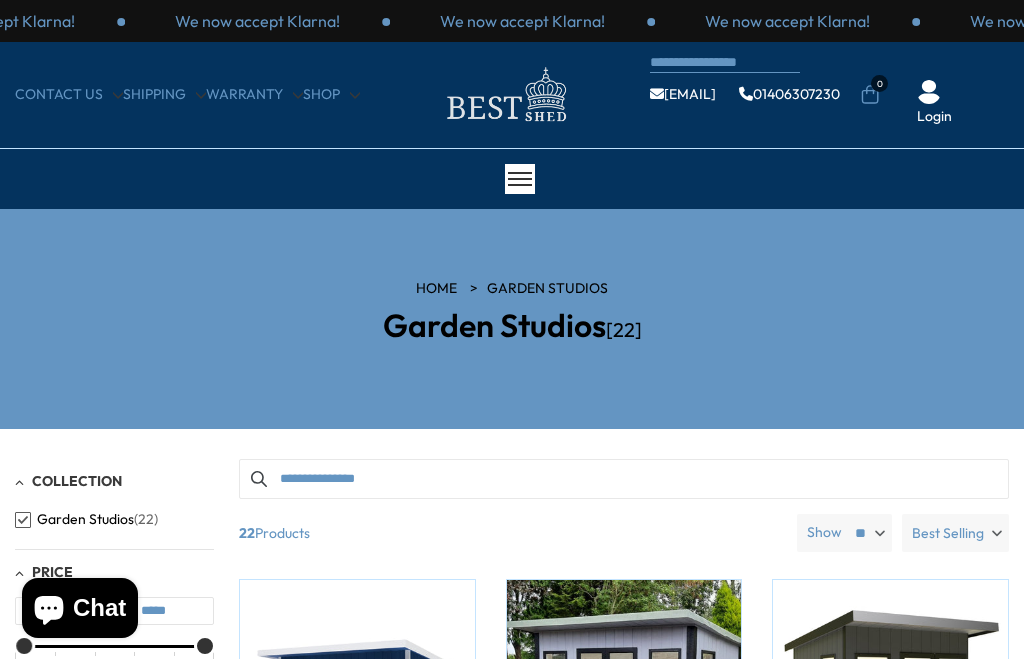 click on "Shop" at bounding box center (331, 95) 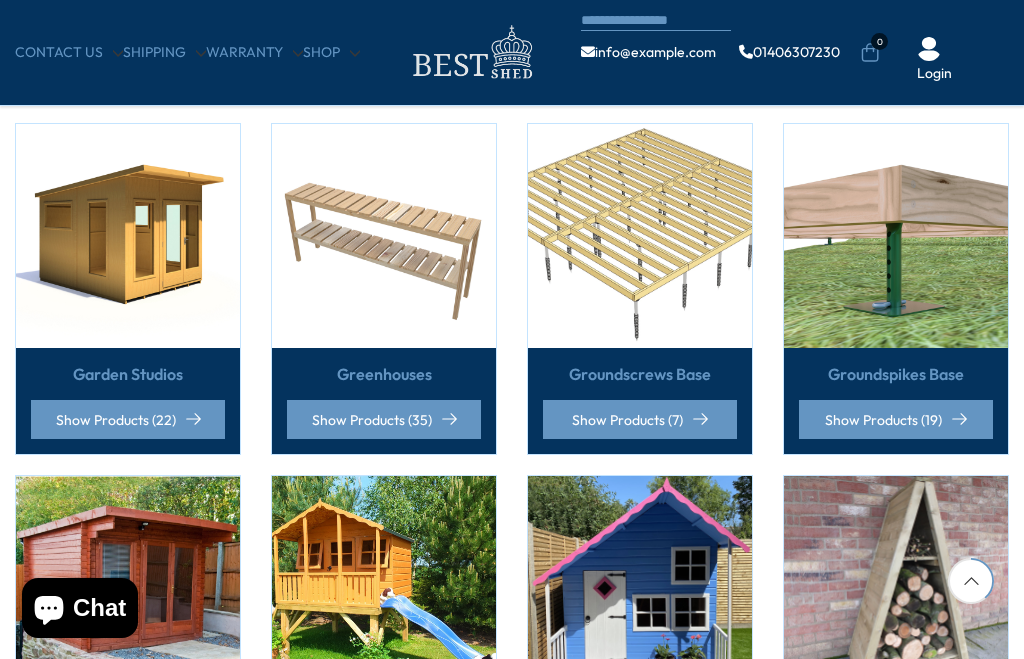 scroll, scrollTop: 832, scrollLeft: 0, axis: vertical 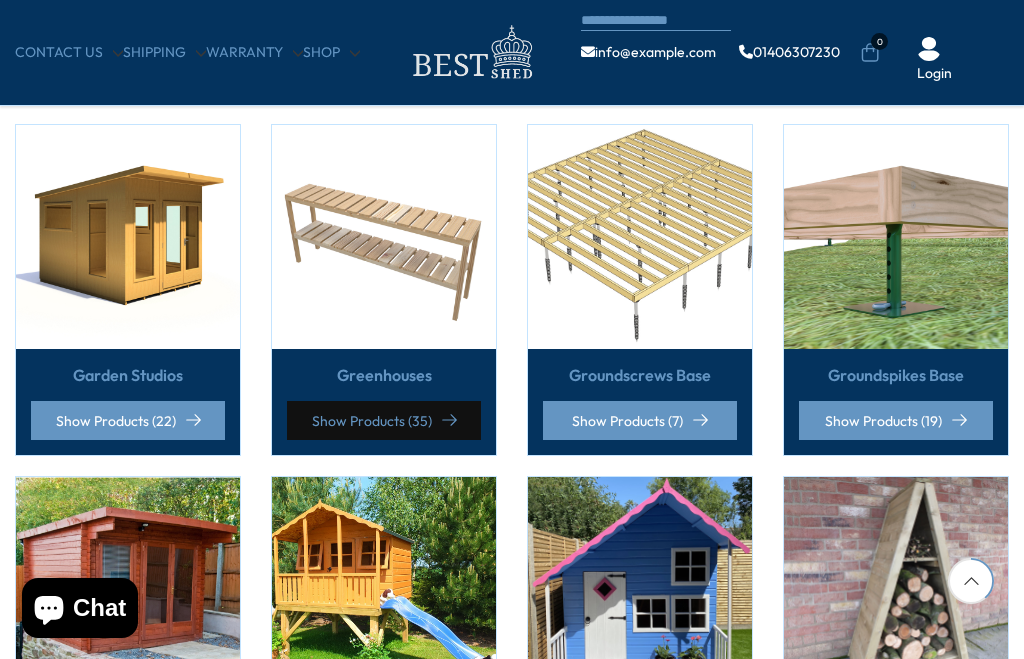 click on "Show Products (35)" at bounding box center [384, 420] 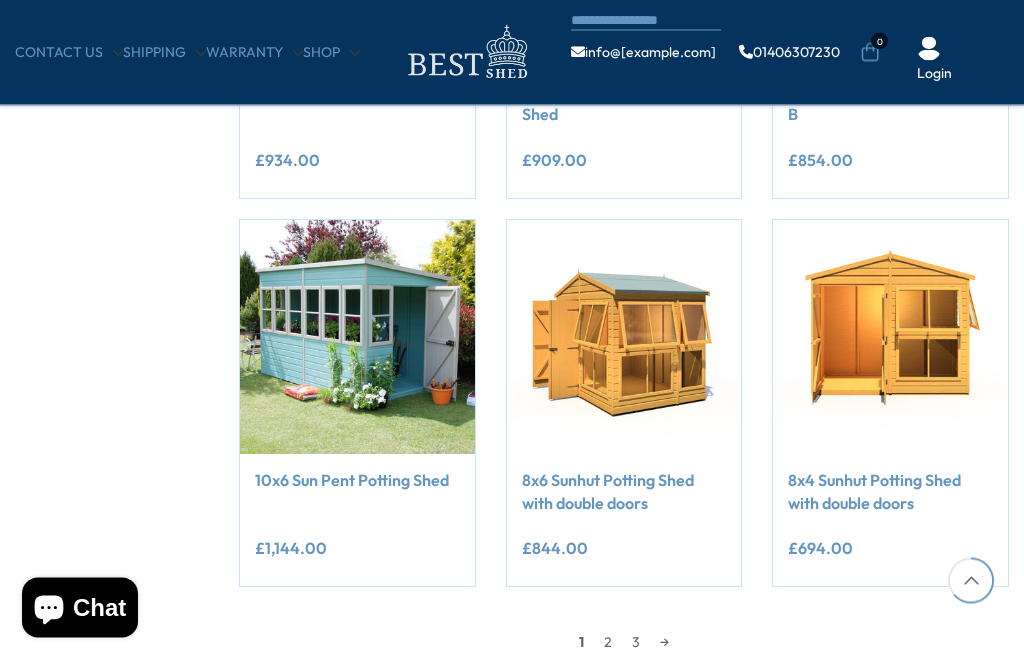 scroll, scrollTop: 1419, scrollLeft: 0, axis: vertical 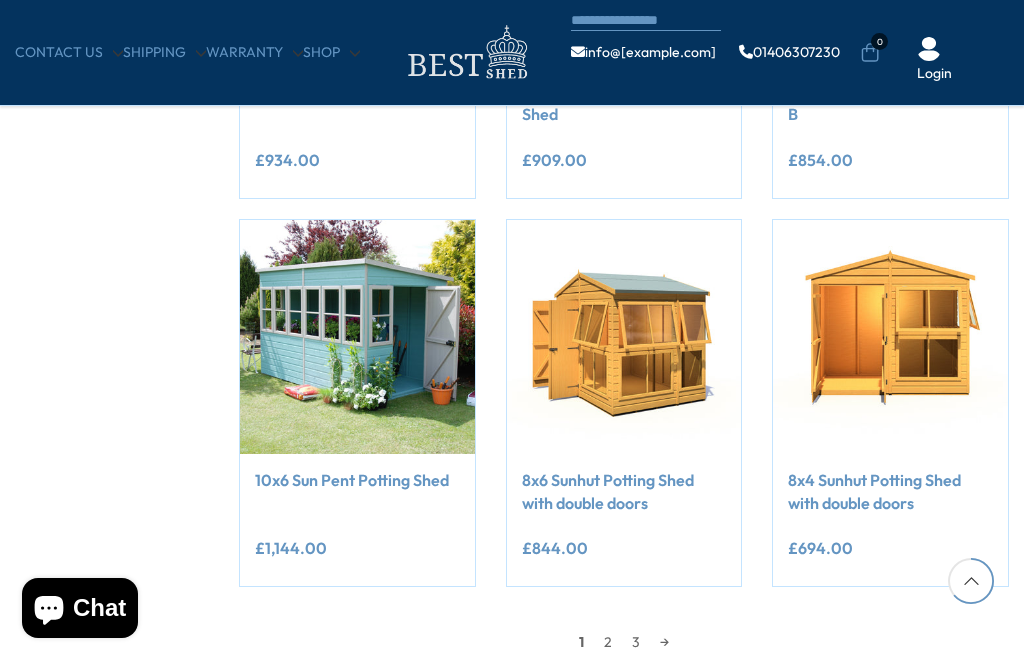 click on "→" at bounding box center [664, 642] 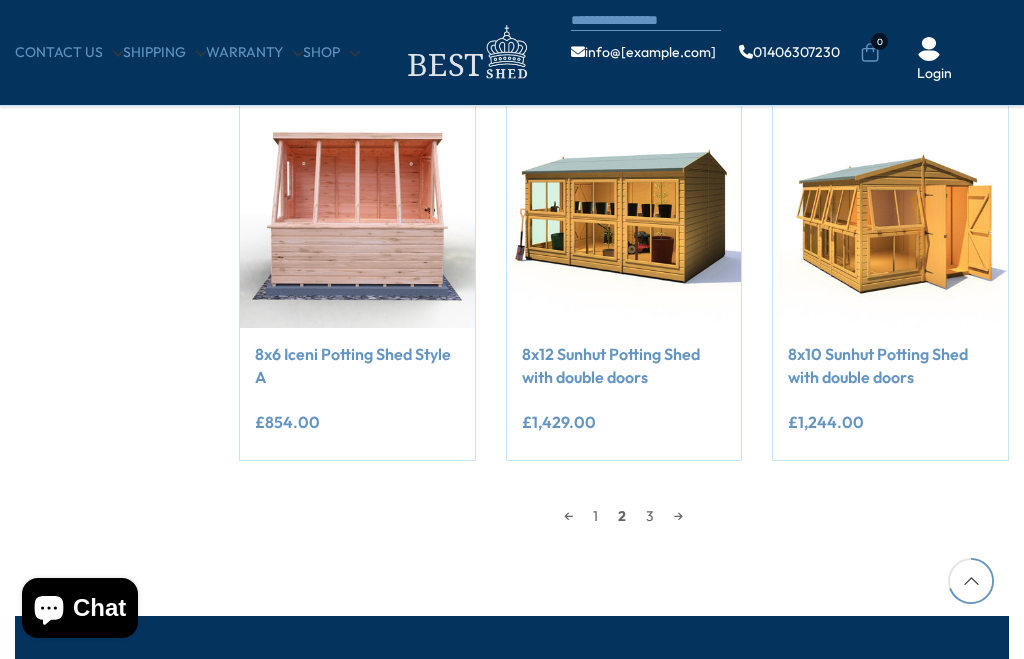 scroll, scrollTop: 1546, scrollLeft: 0, axis: vertical 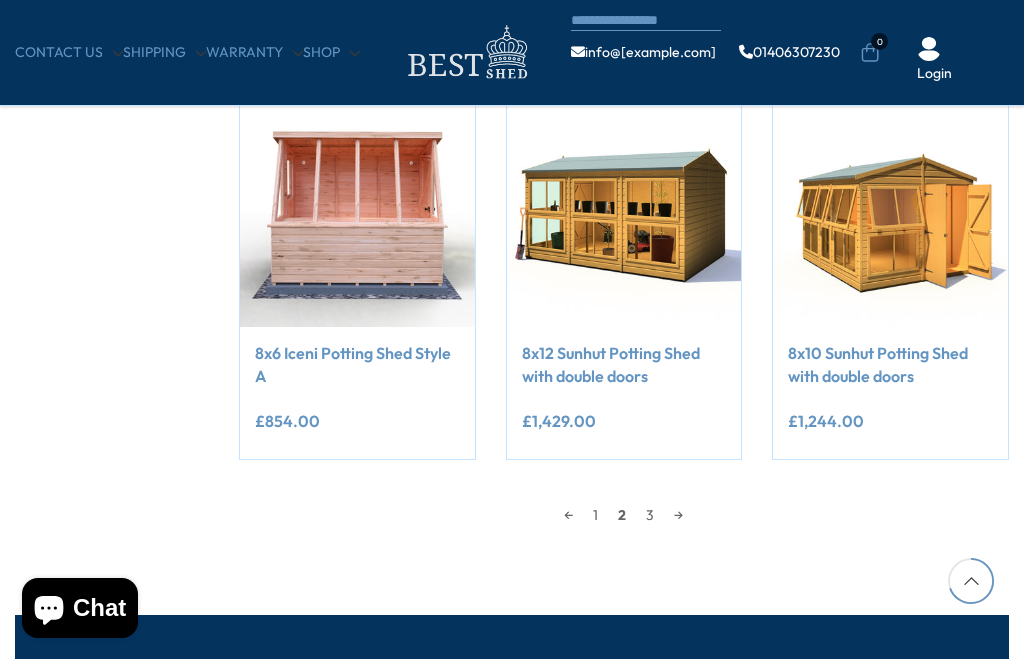 click on "→" at bounding box center (678, 515) 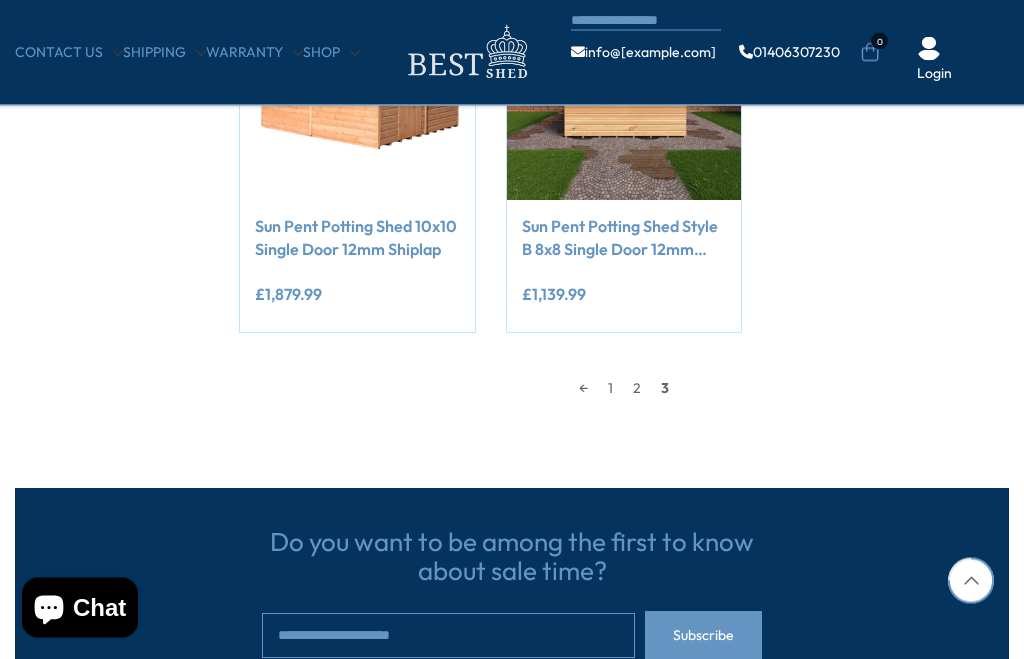 scroll, scrollTop: 1674, scrollLeft: 0, axis: vertical 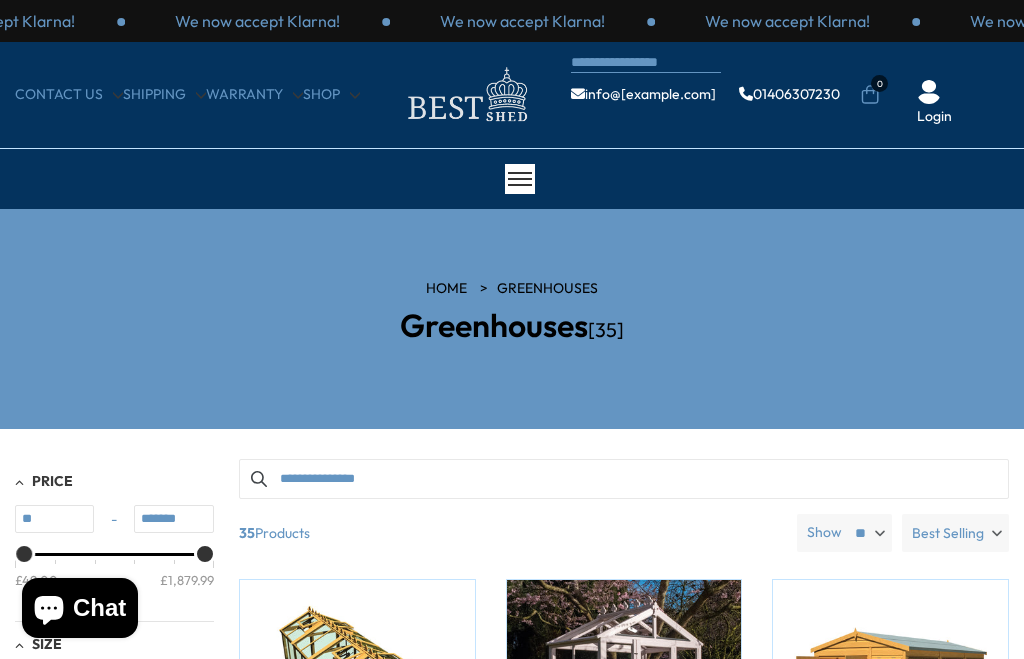 click on "35  Products" at bounding box center (510, 533) 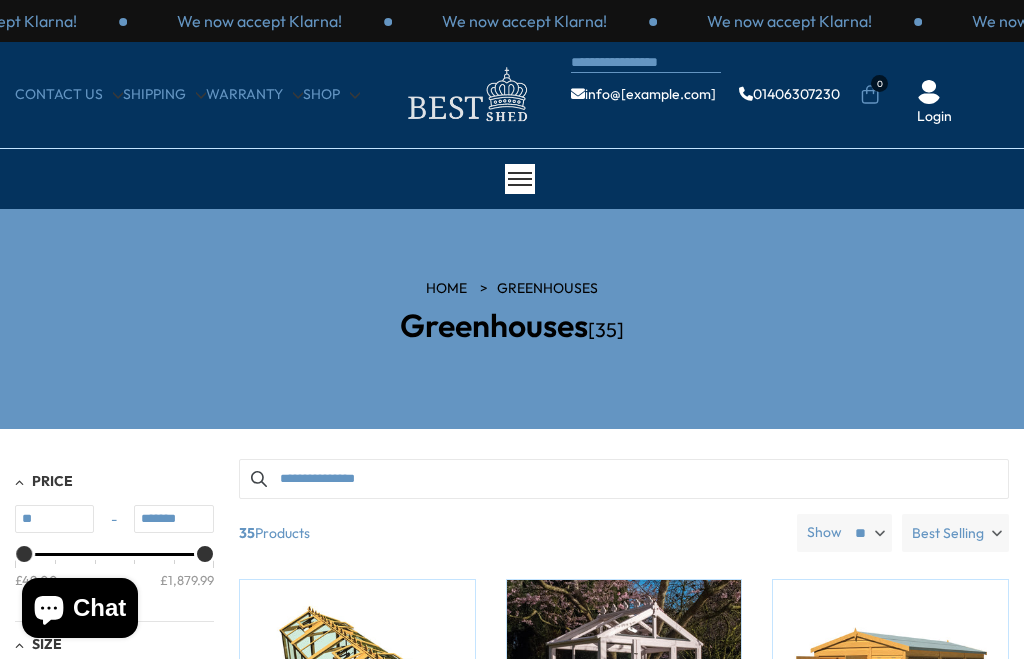 click on "35" at bounding box center [247, 533] 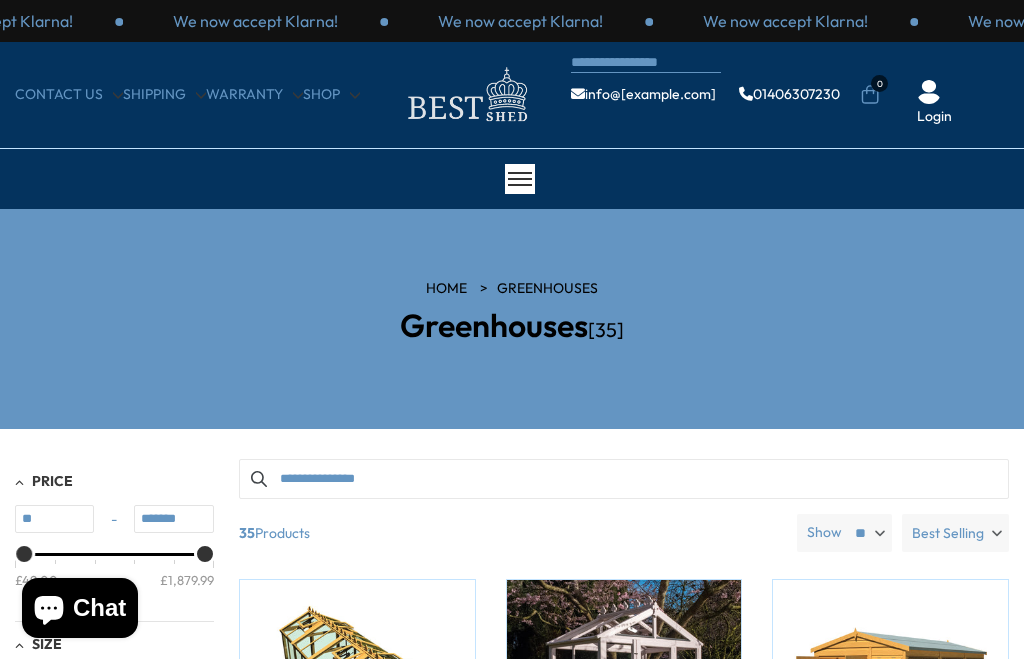 click on "** ** **" at bounding box center [868, 533] 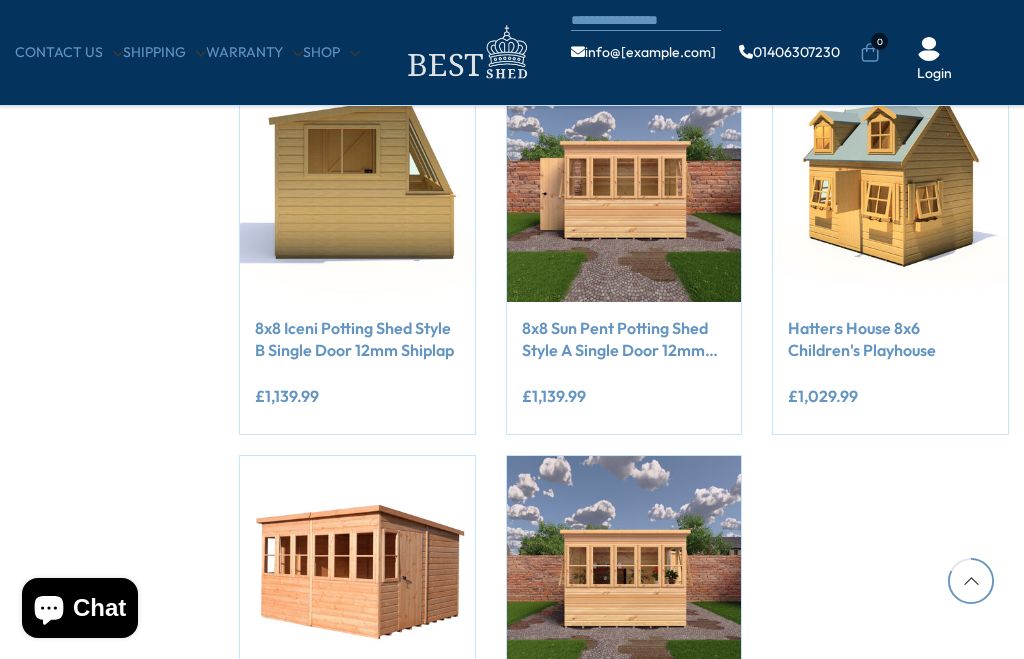 scroll, scrollTop: 4287, scrollLeft: 0, axis: vertical 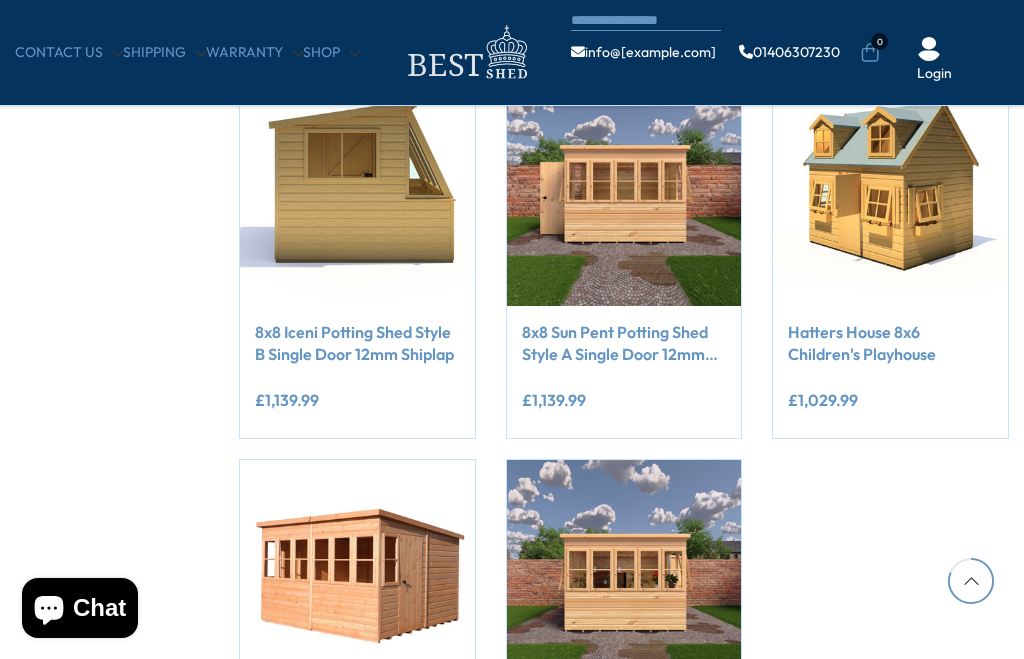 click 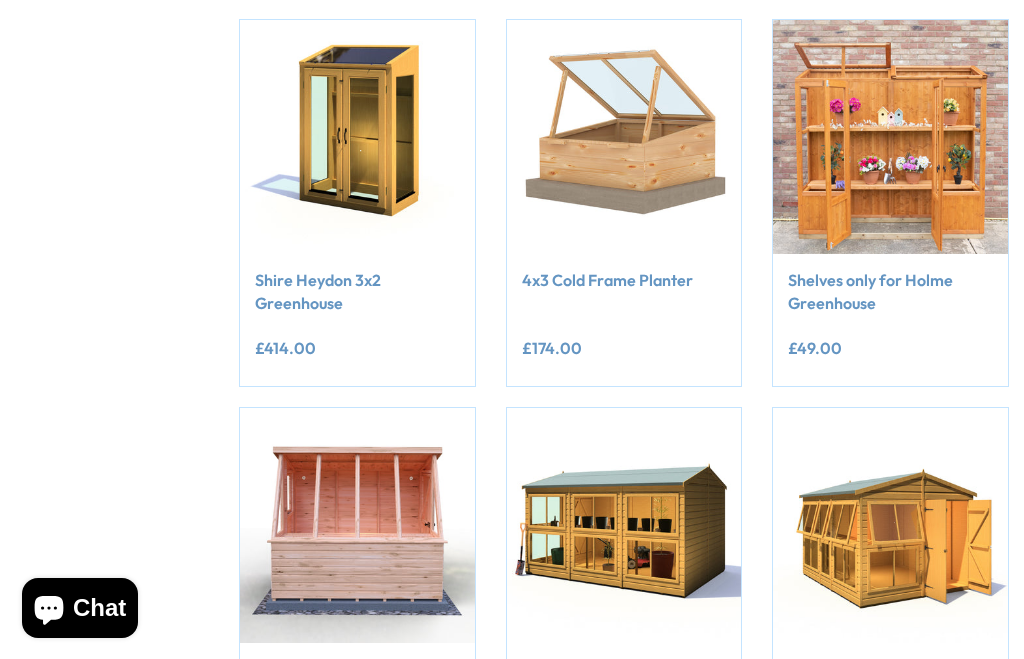 scroll, scrollTop: 0, scrollLeft: 0, axis: both 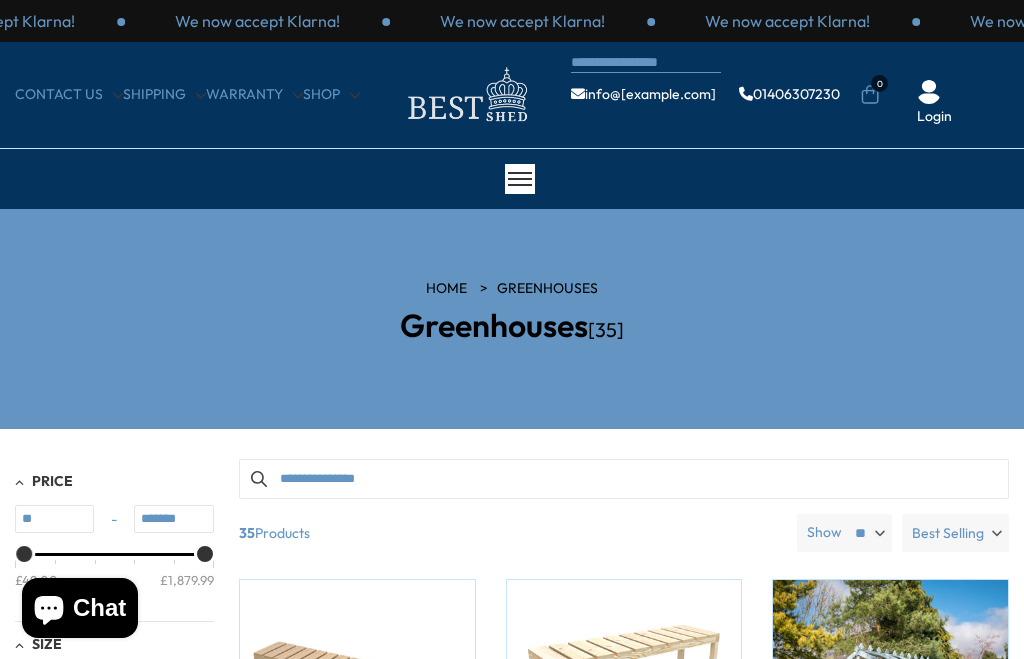 click on "HOME" at bounding box center (446, 289) 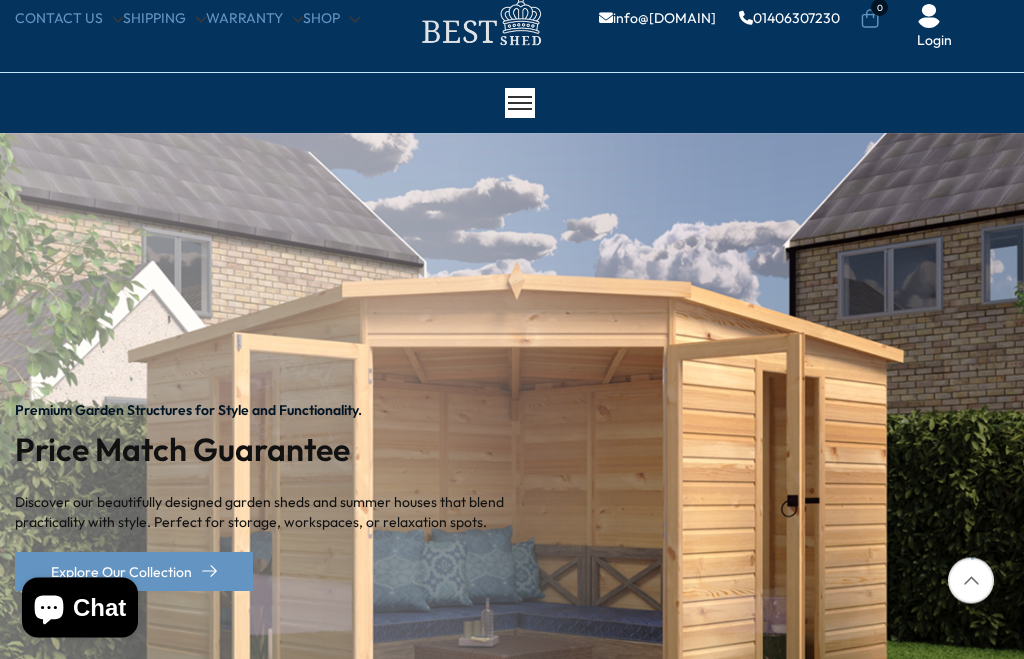 scroll, scrollTop: 110, scrollLeft: 0, axis: vertical 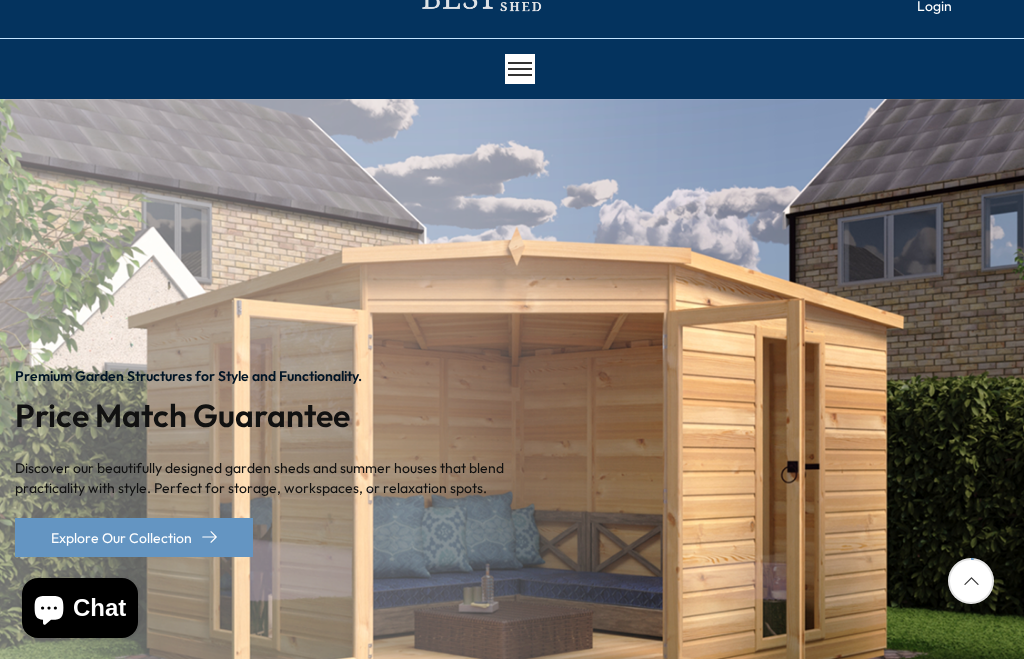 click at bounding box center (1054, 461) 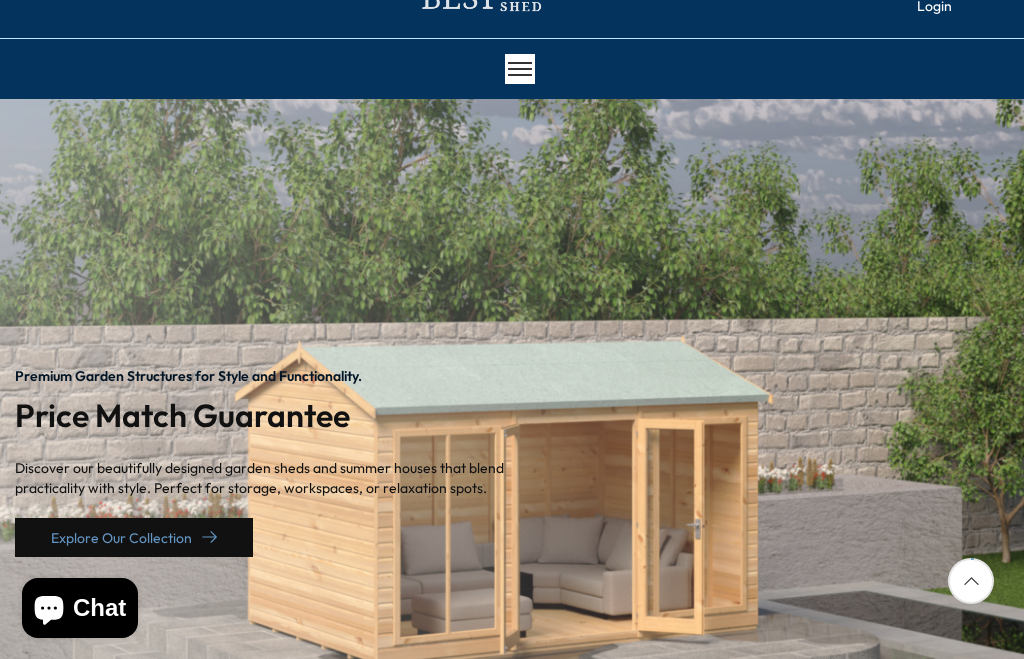 click 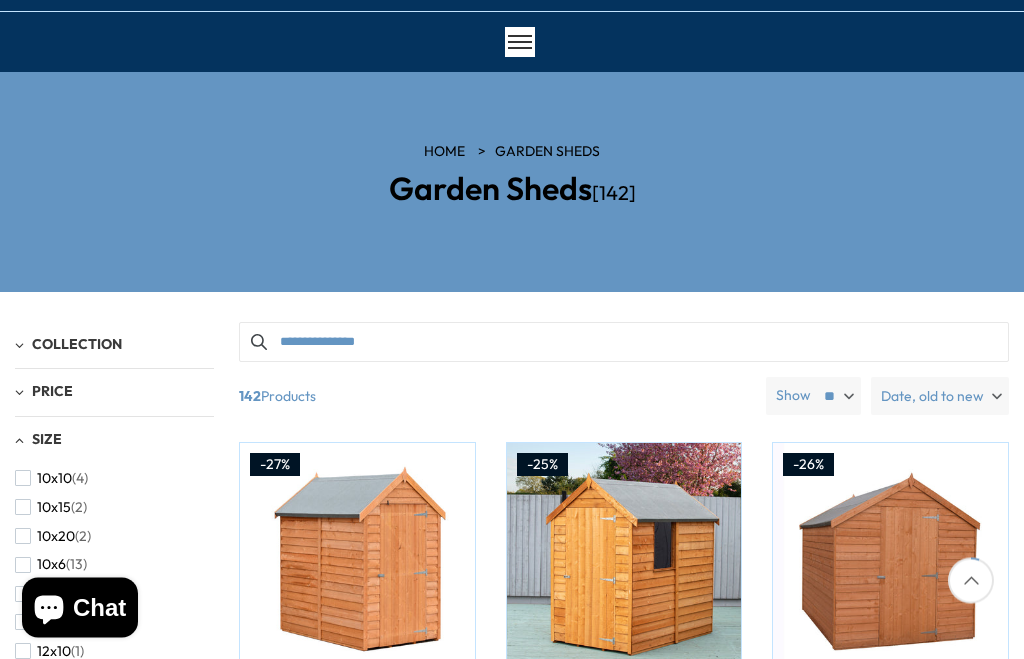 scroll, scrollTop: 140, scrollLeft: 0, axis: vertical 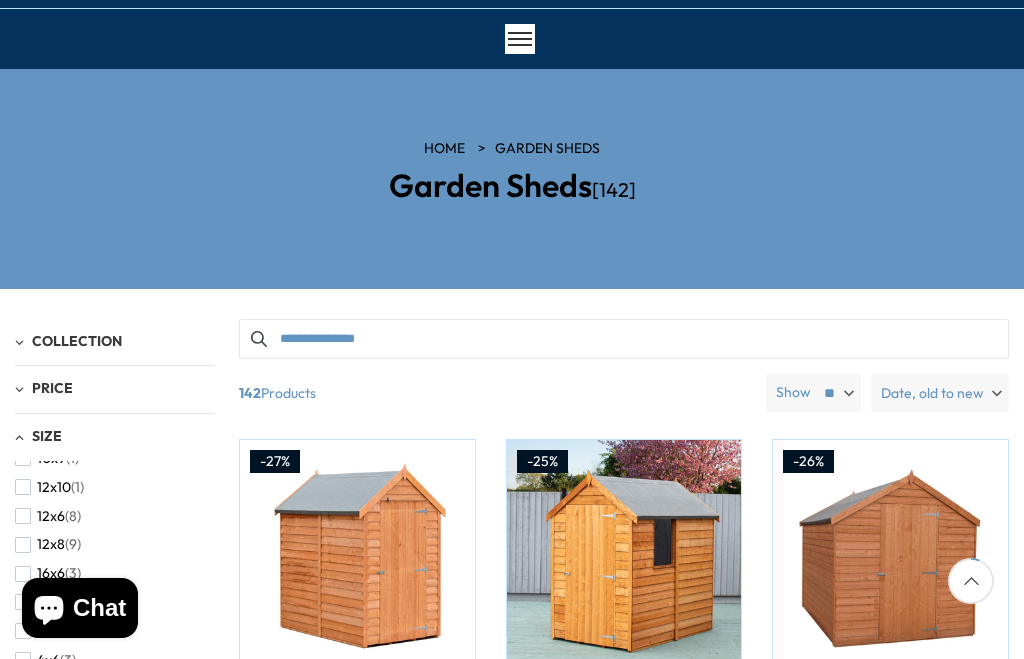 click on "3x5
(1)" at bounding box center (109, 602) 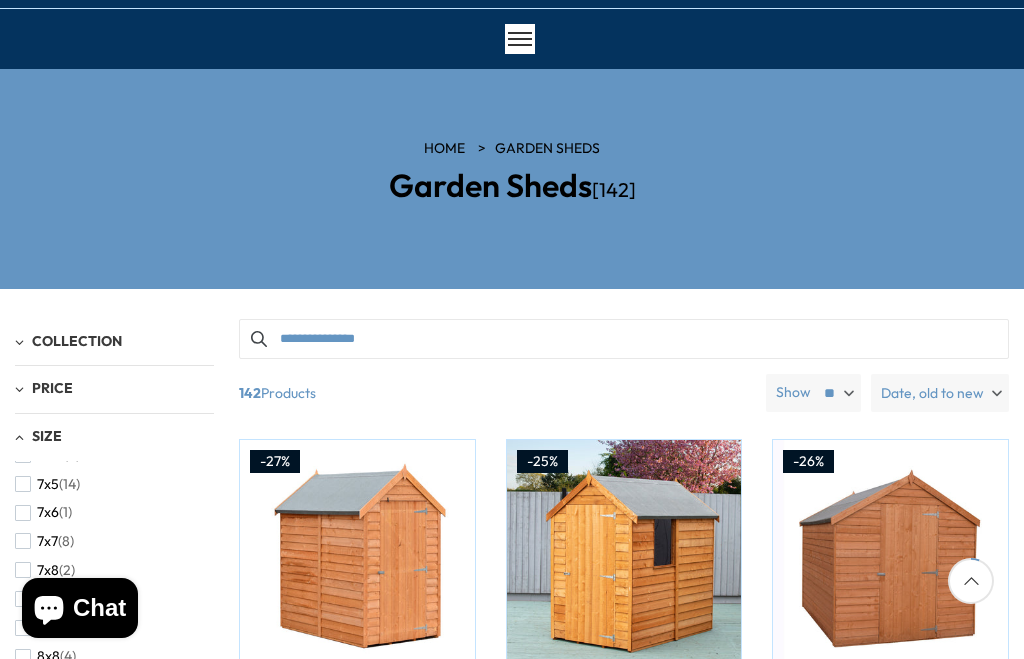 scroll, scrollTop: 480, scrollLeft: 0, axis: vertical 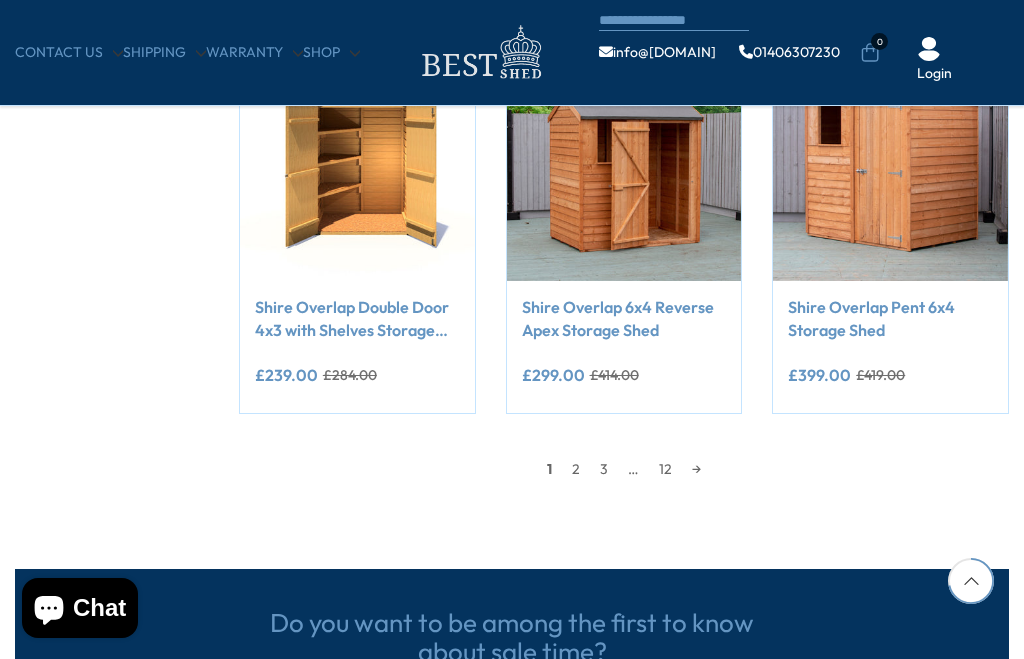 click on "→" at bounding box center [696, 469] 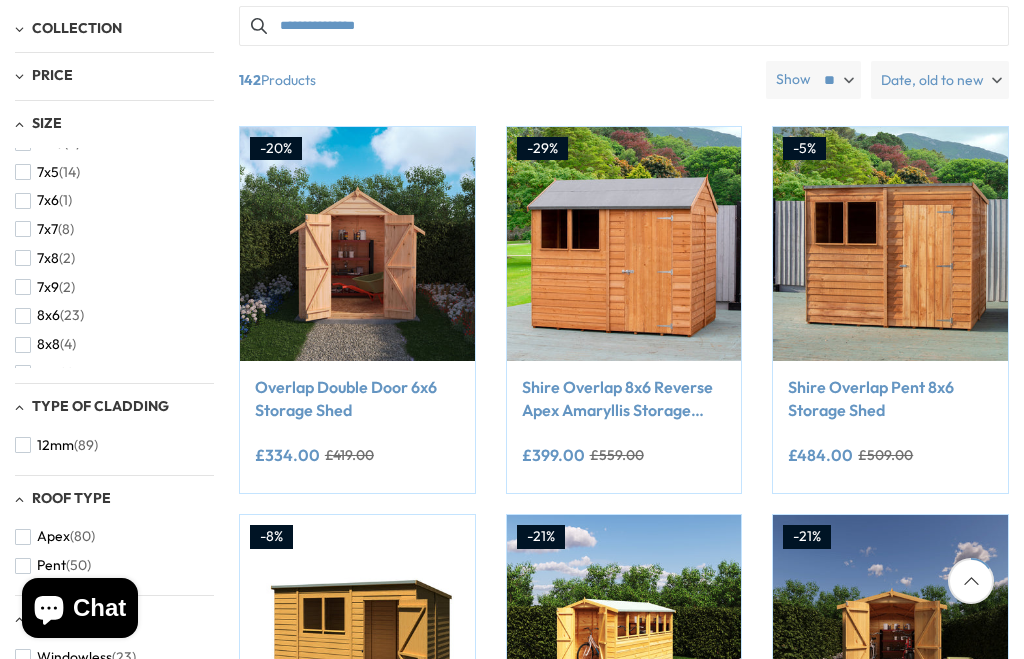 scroll, scrollTop: 351, scrollLeft: 0, axis: vertical 